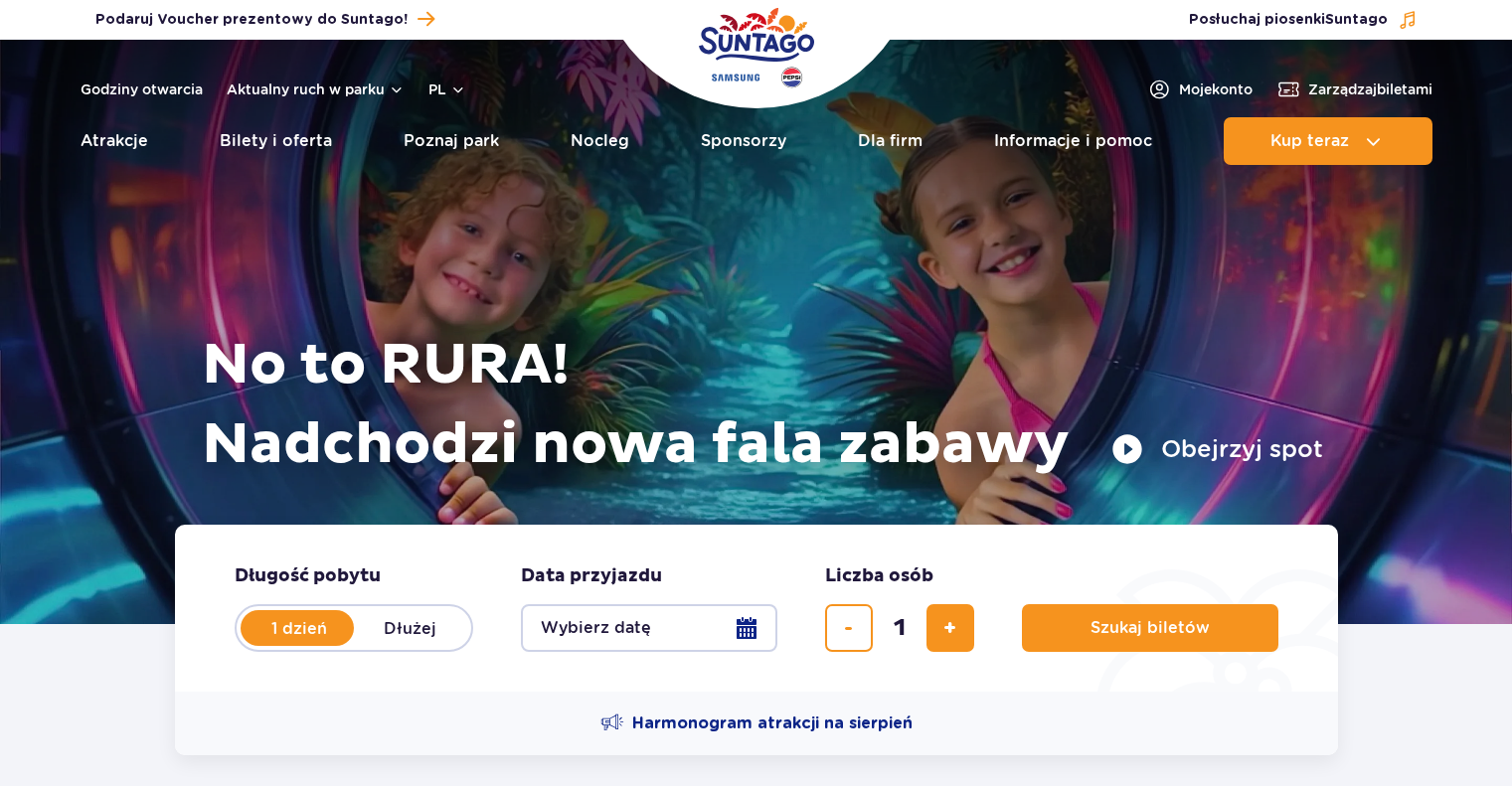 scroll, scrollTop: 0, scrollLeft: 0, axis: both 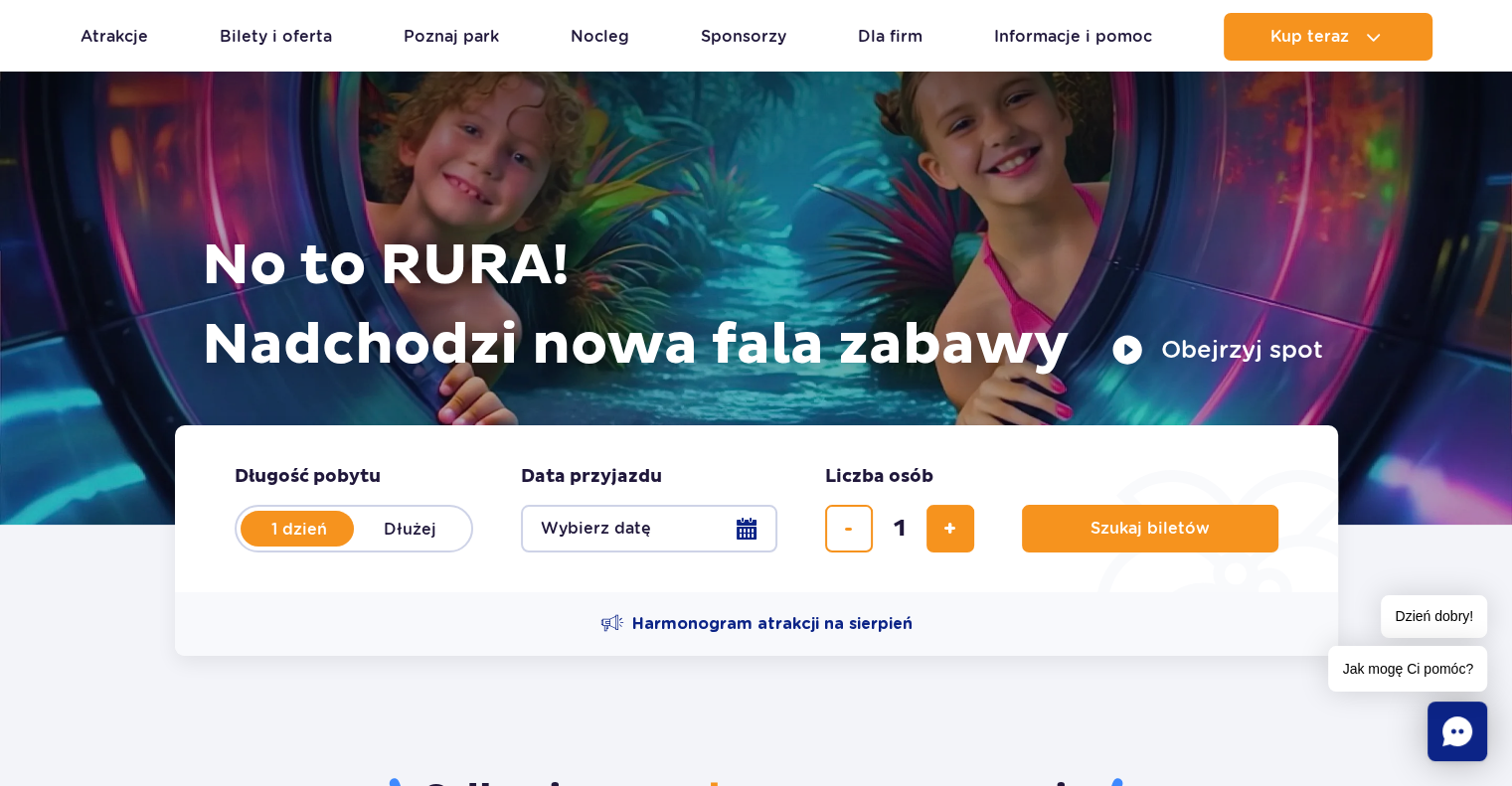 click on "Wybierz datę" at bounding box center (649, 529) 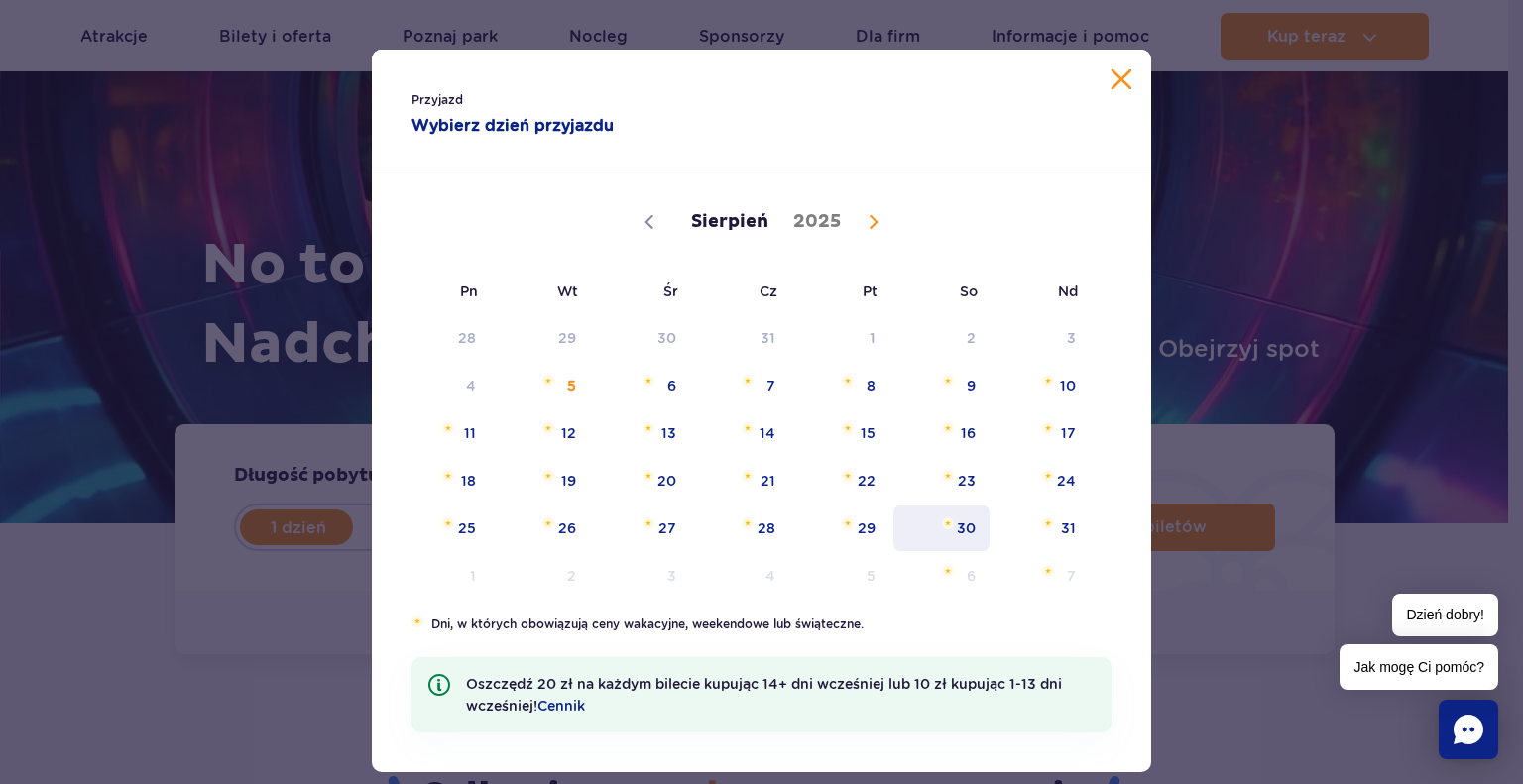 click on "30" at bounding box center (941, 528) 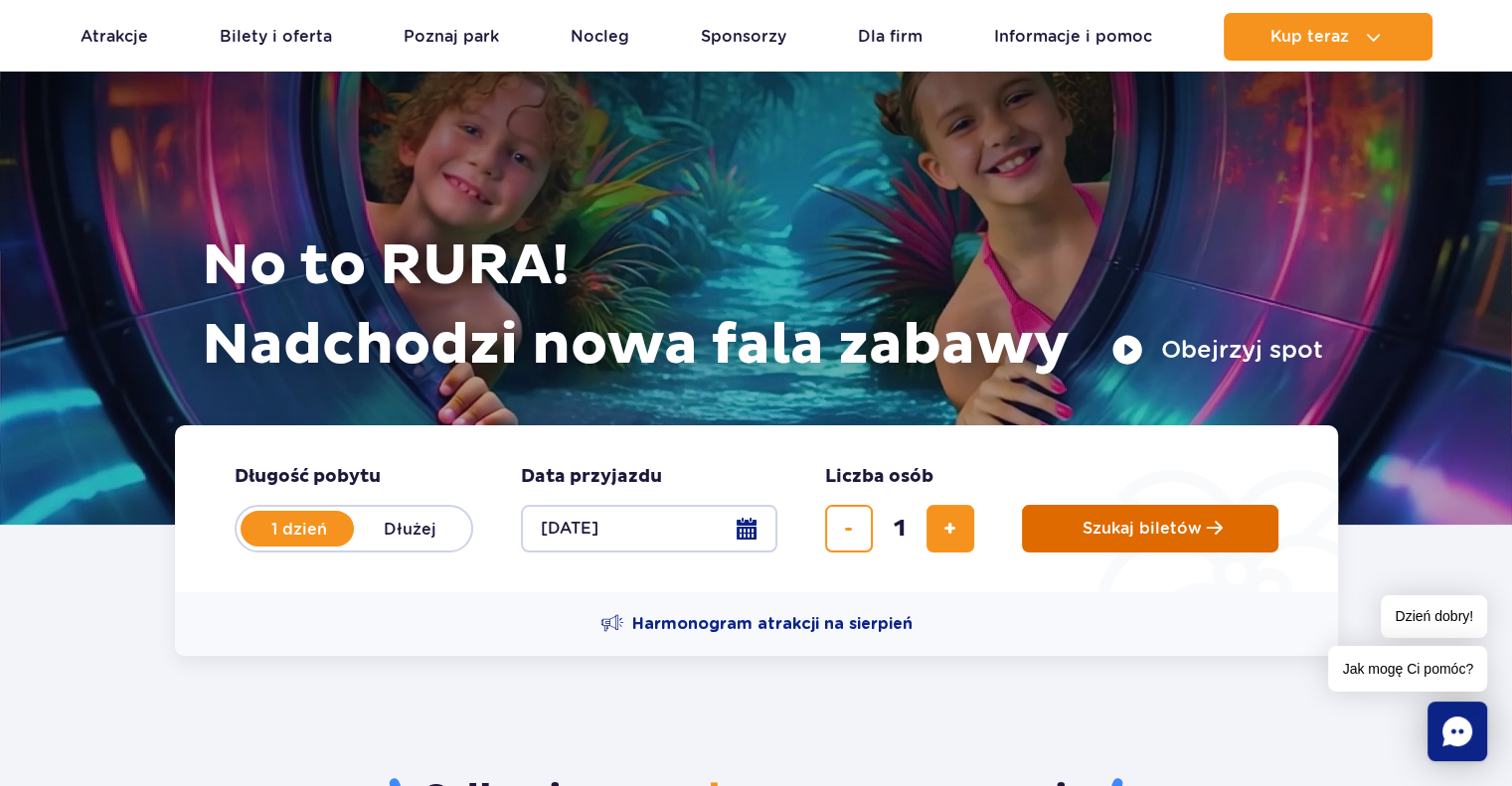 click on "Szukaj biletów" at bounding box center [1150, 529] 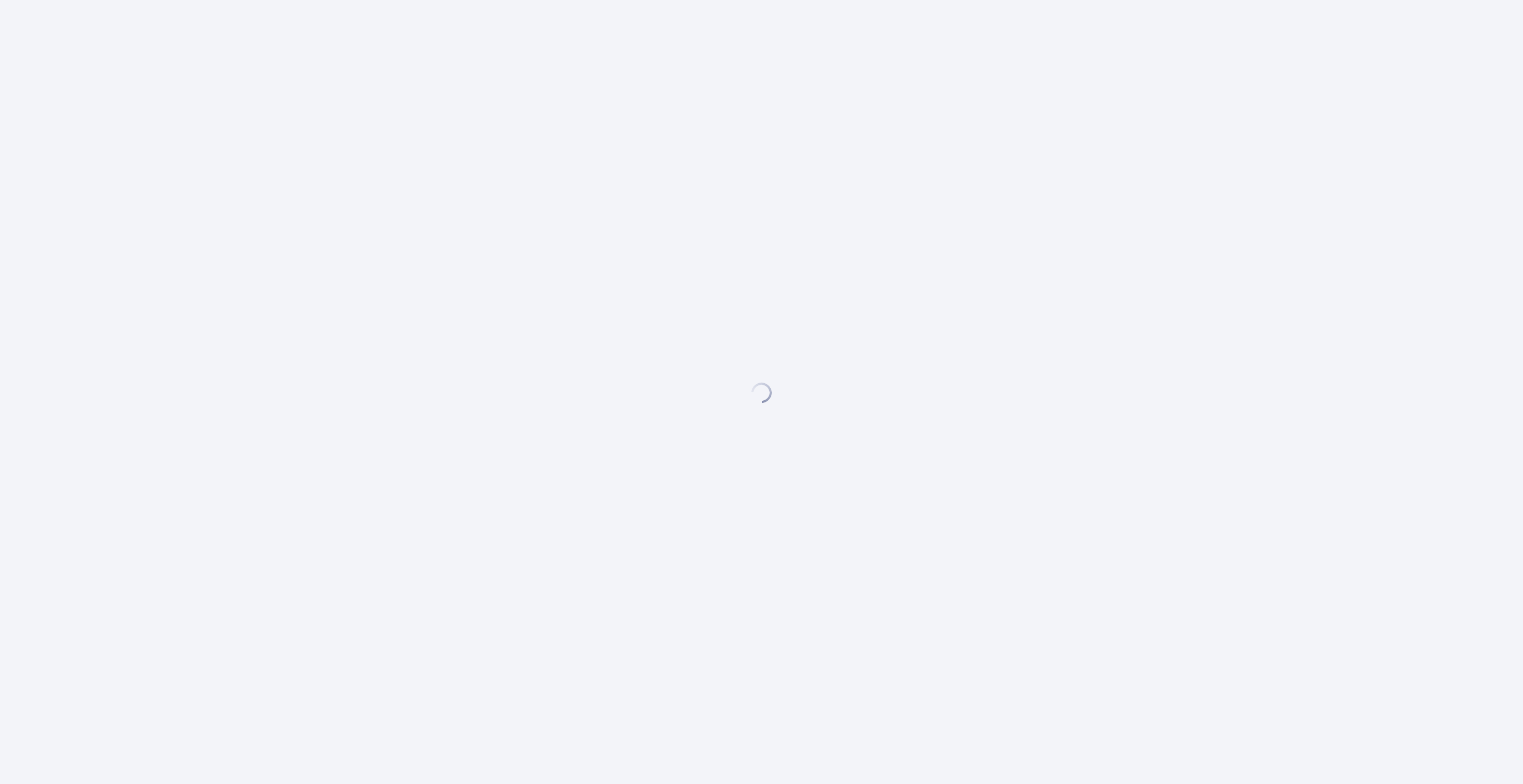 scroll, scrollTop: 0, scrollLeft: 0, axis: both 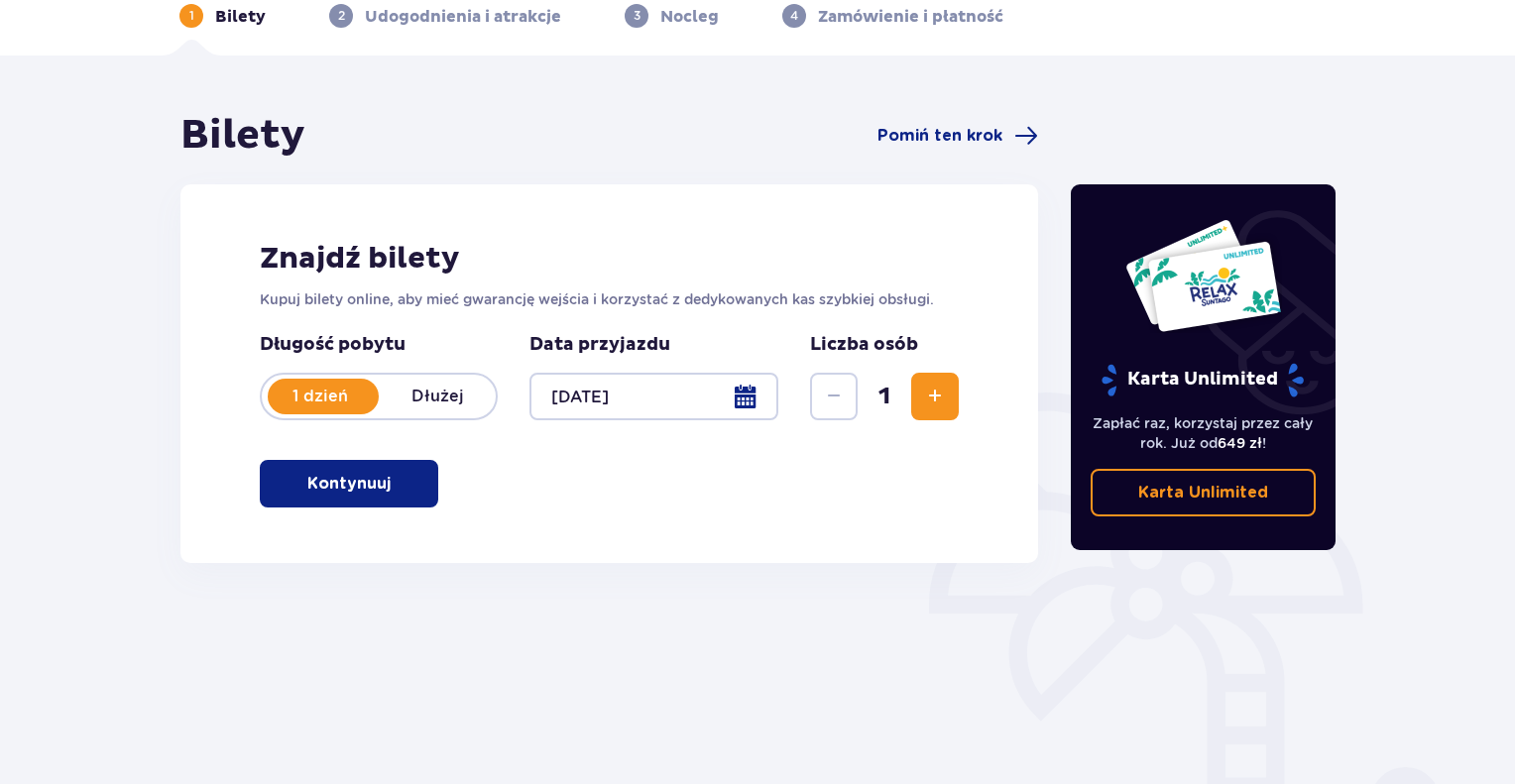 click on "Kontynuuj" at bounding box center (349, 484) 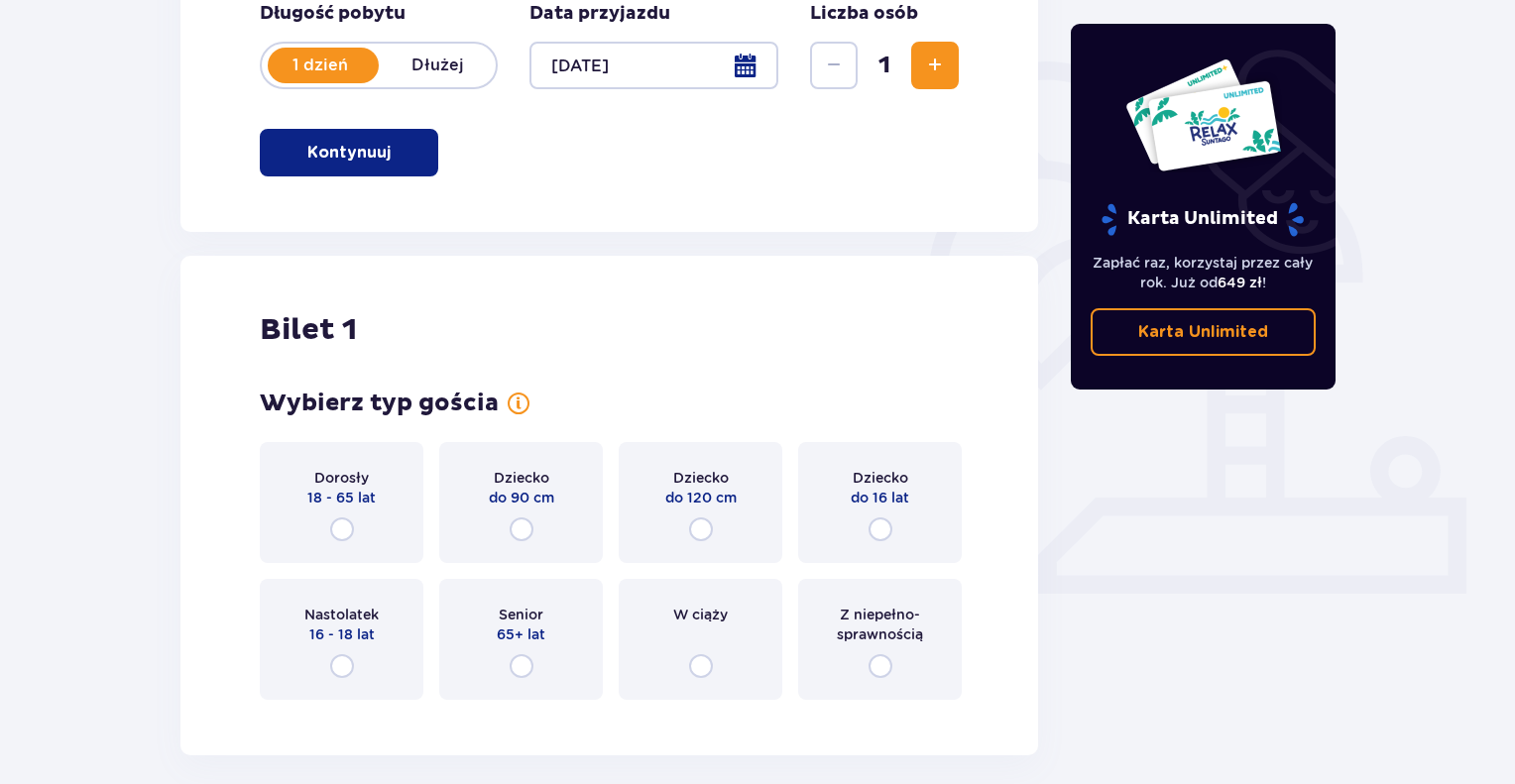 scroll, scrollTop: 515, scrollLeft: 0, axis: vertical 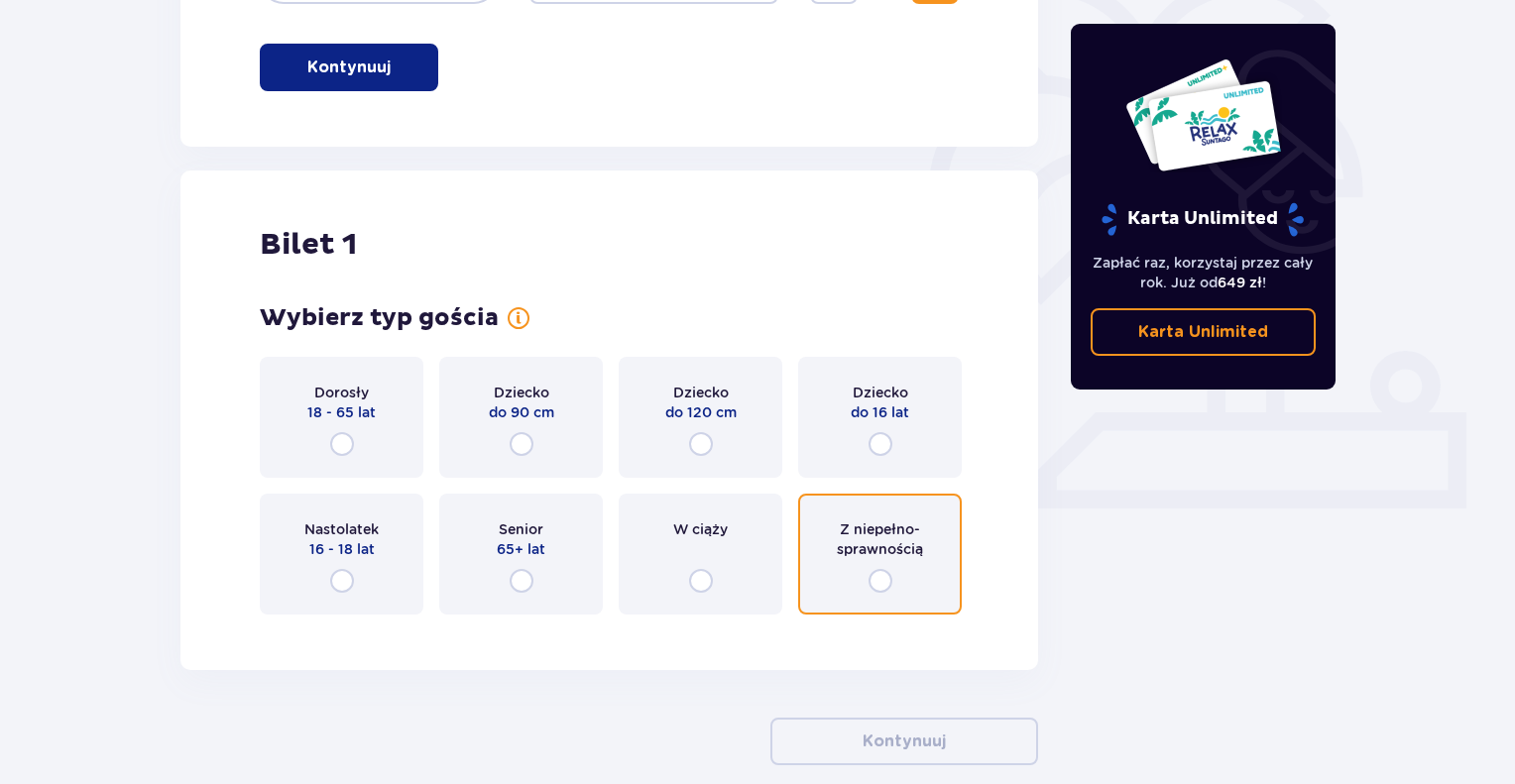 click at bounding box center (880, 581) 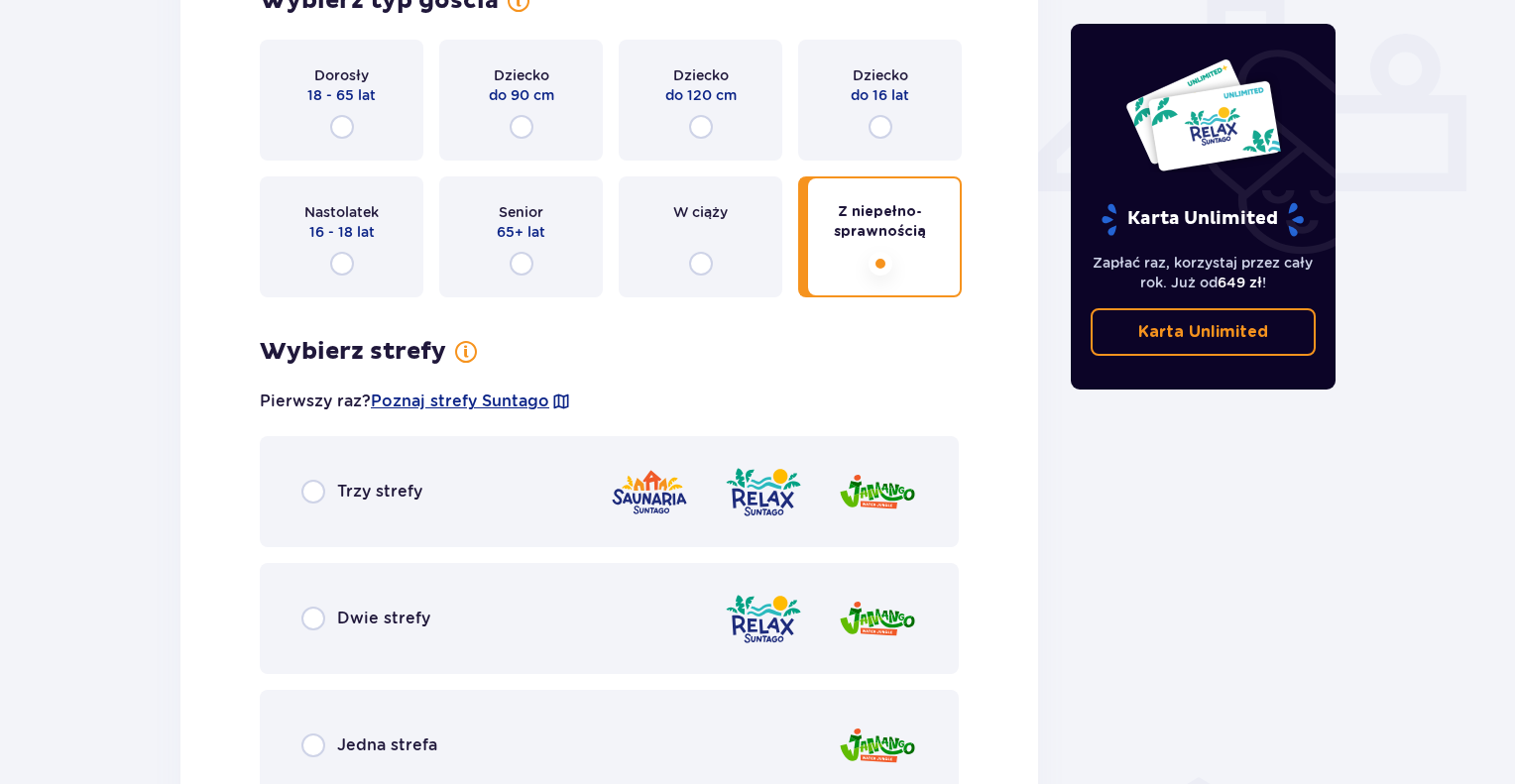 scroll, scrollTop: 821, scrollLeft: 0, axis: vertical 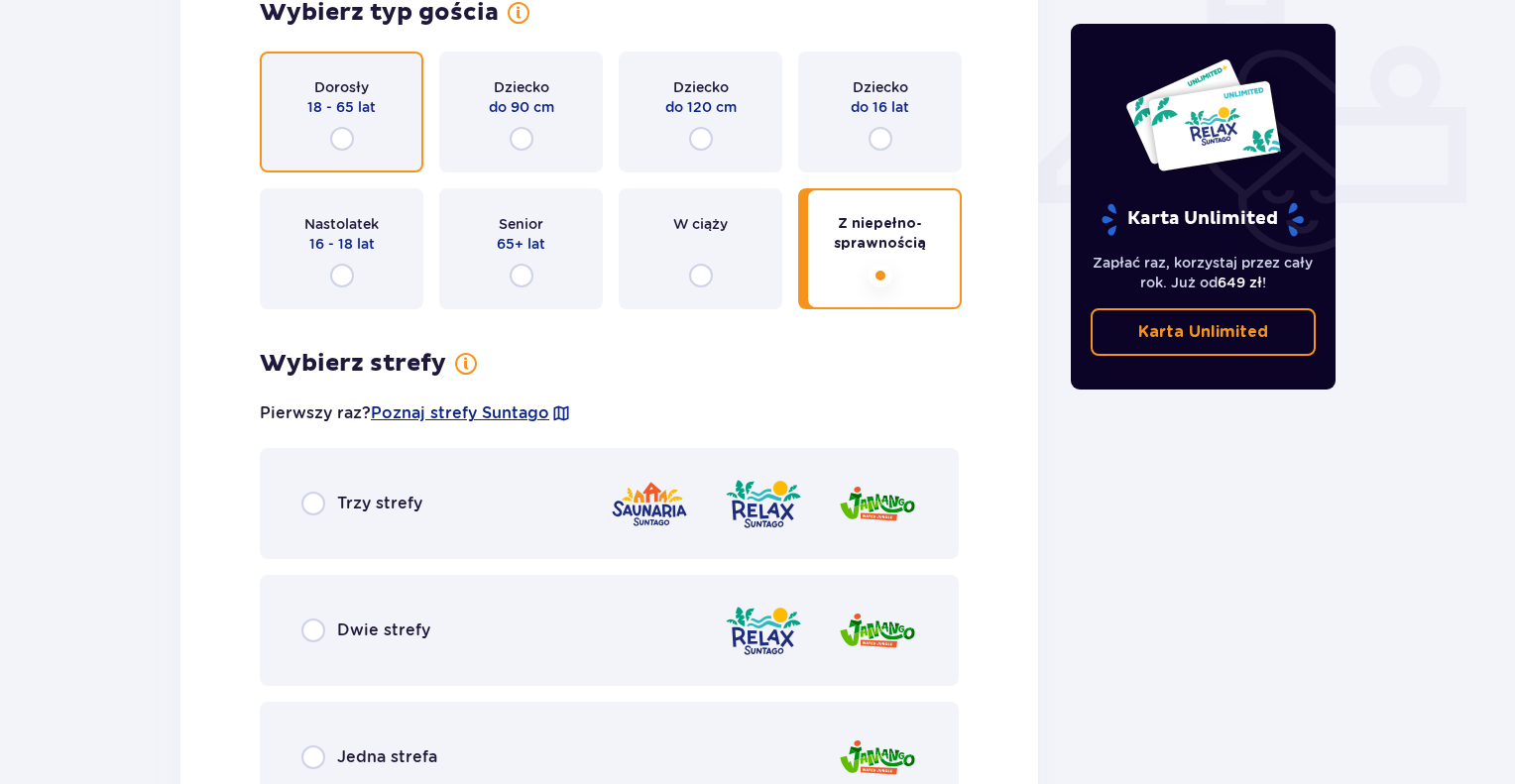 click at bounding box center (342, 139) 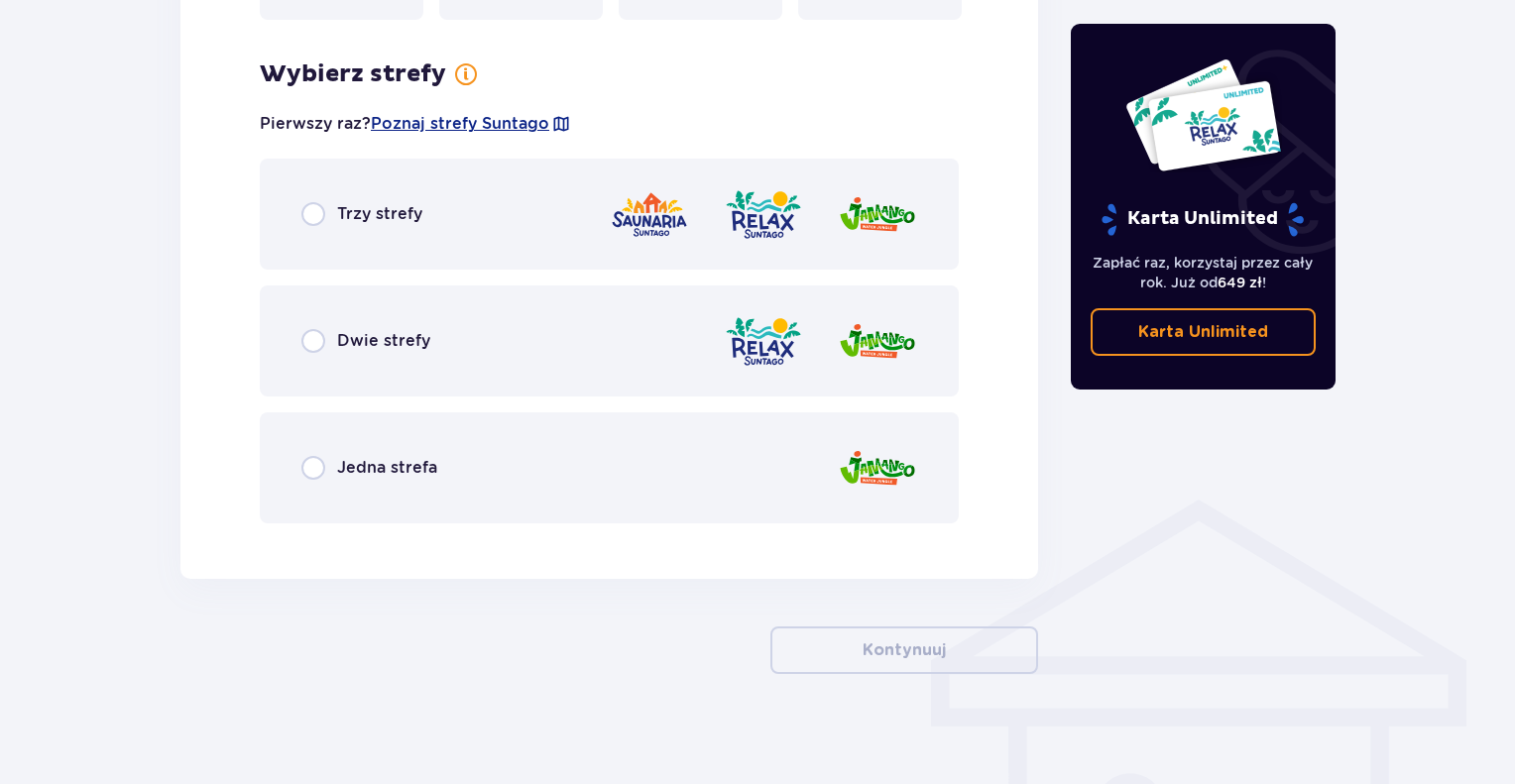 scroll, scrollTop: 1118, scrollLeft: 0, axis: vertical 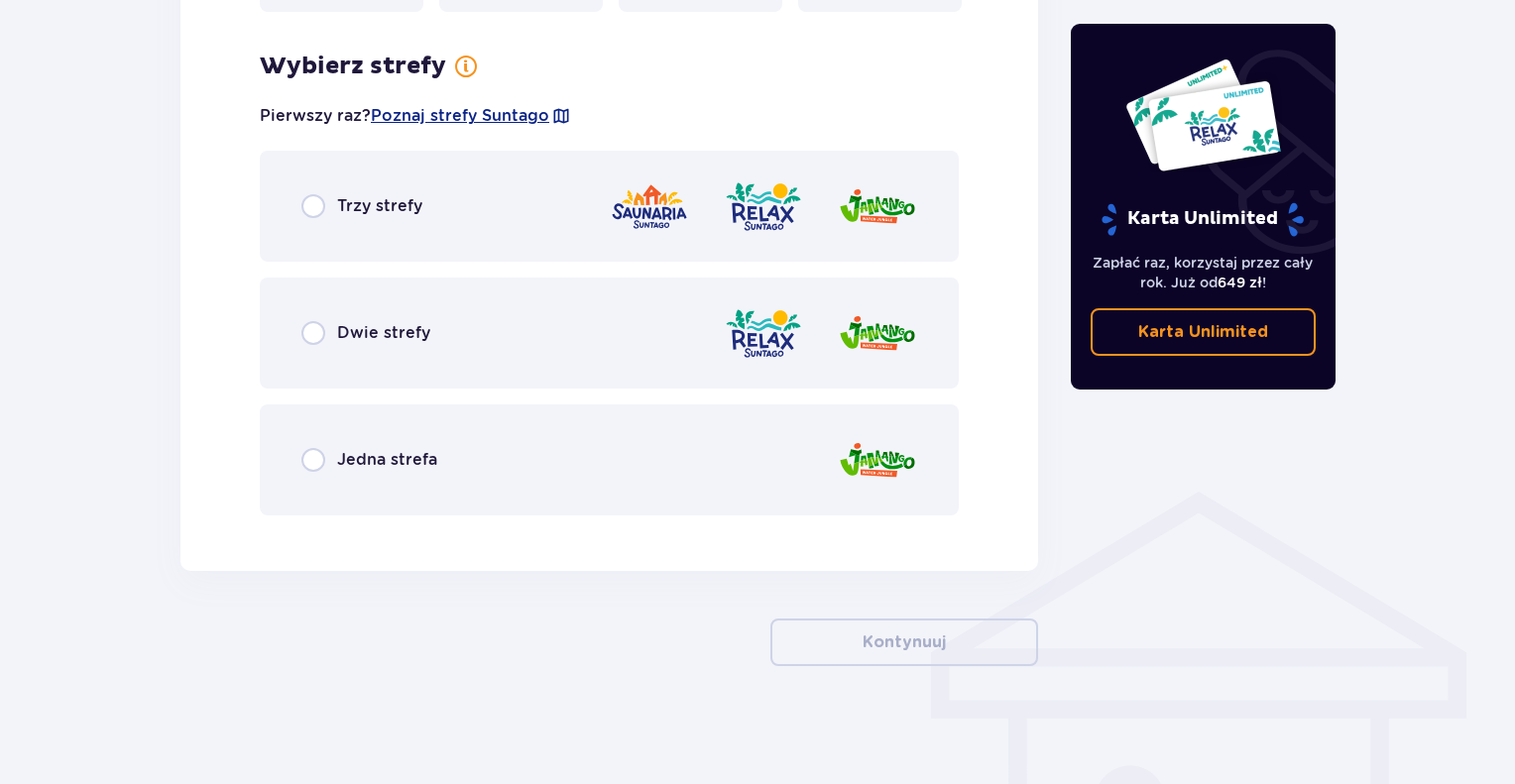 click on "Trzy strefy" at bounding box center [380, 206] 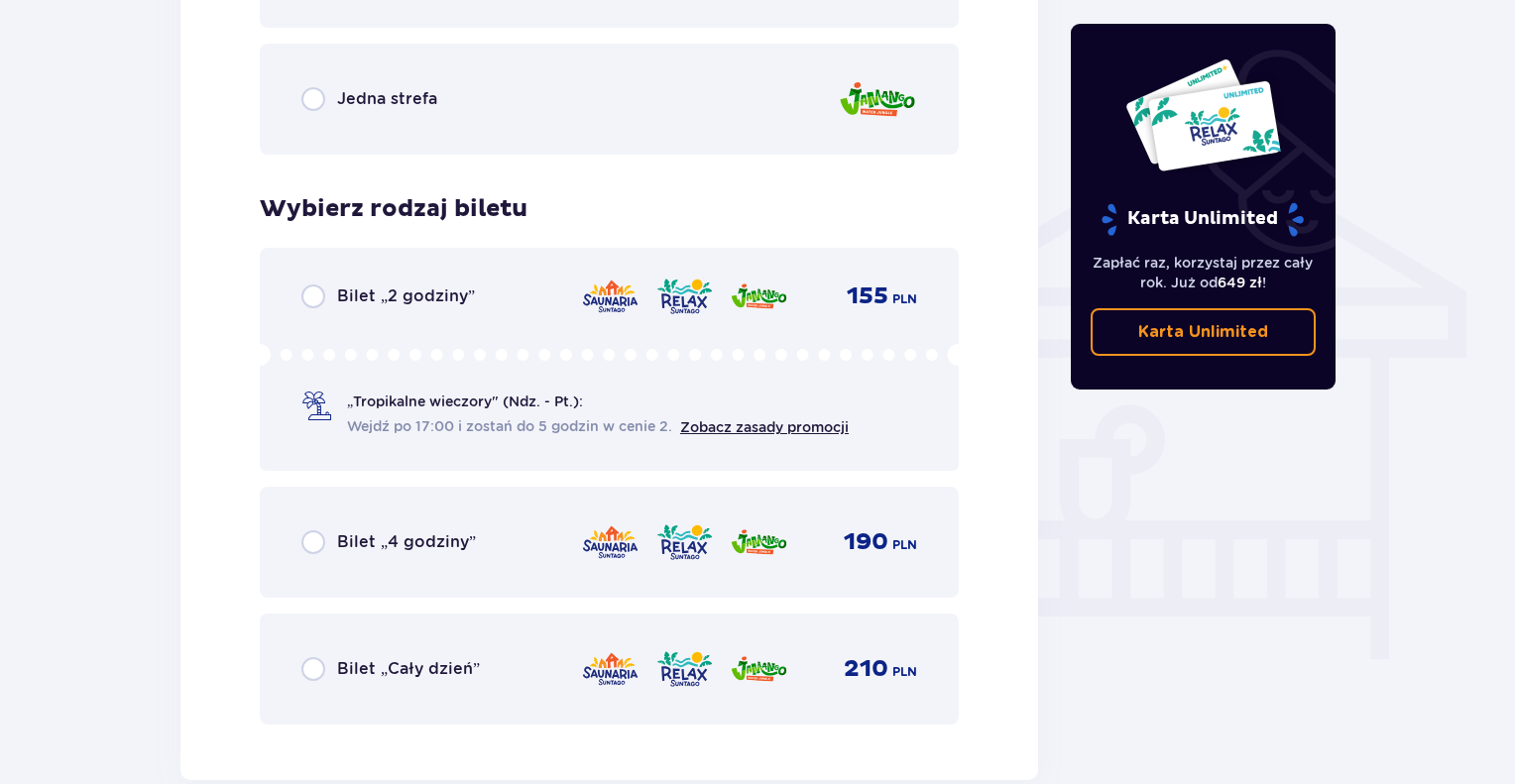 scroll, scrollTop: 1649, scrollLeft: 0, axis: vertical 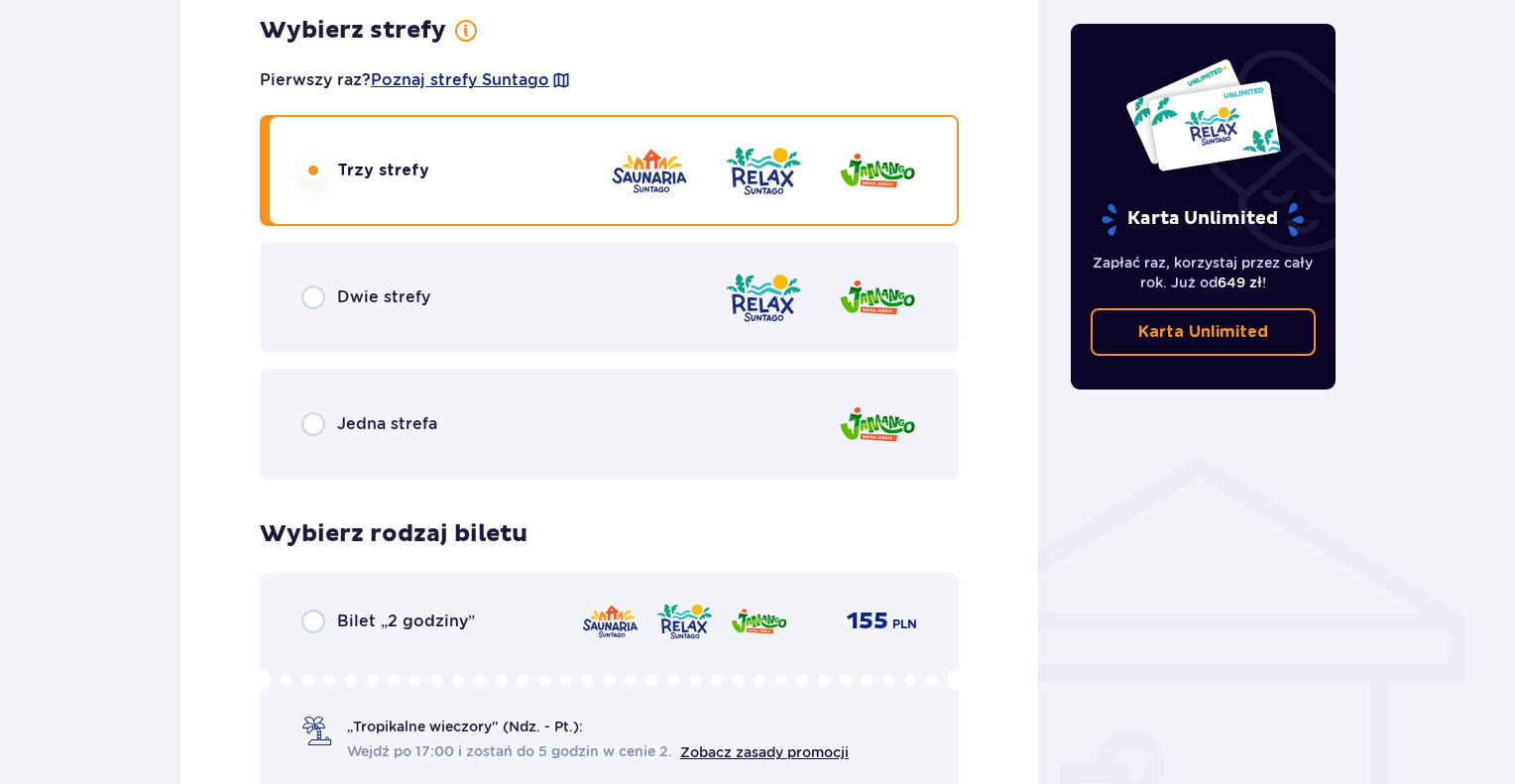 click on "Jedna strefa" at bounding box center [609, 424] 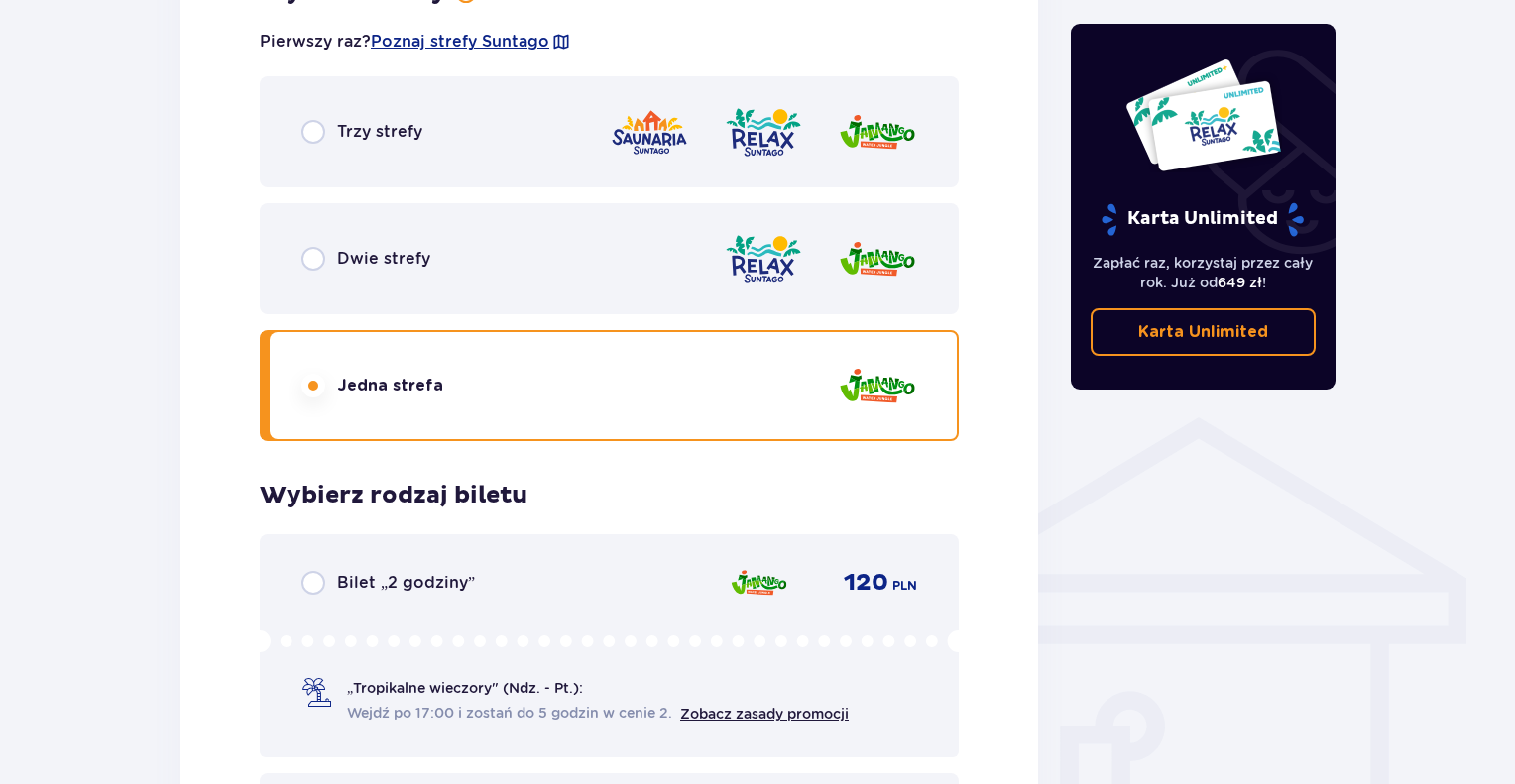 scroll, scrollTop: 1589, scrollLeft: 0, axis: vertical 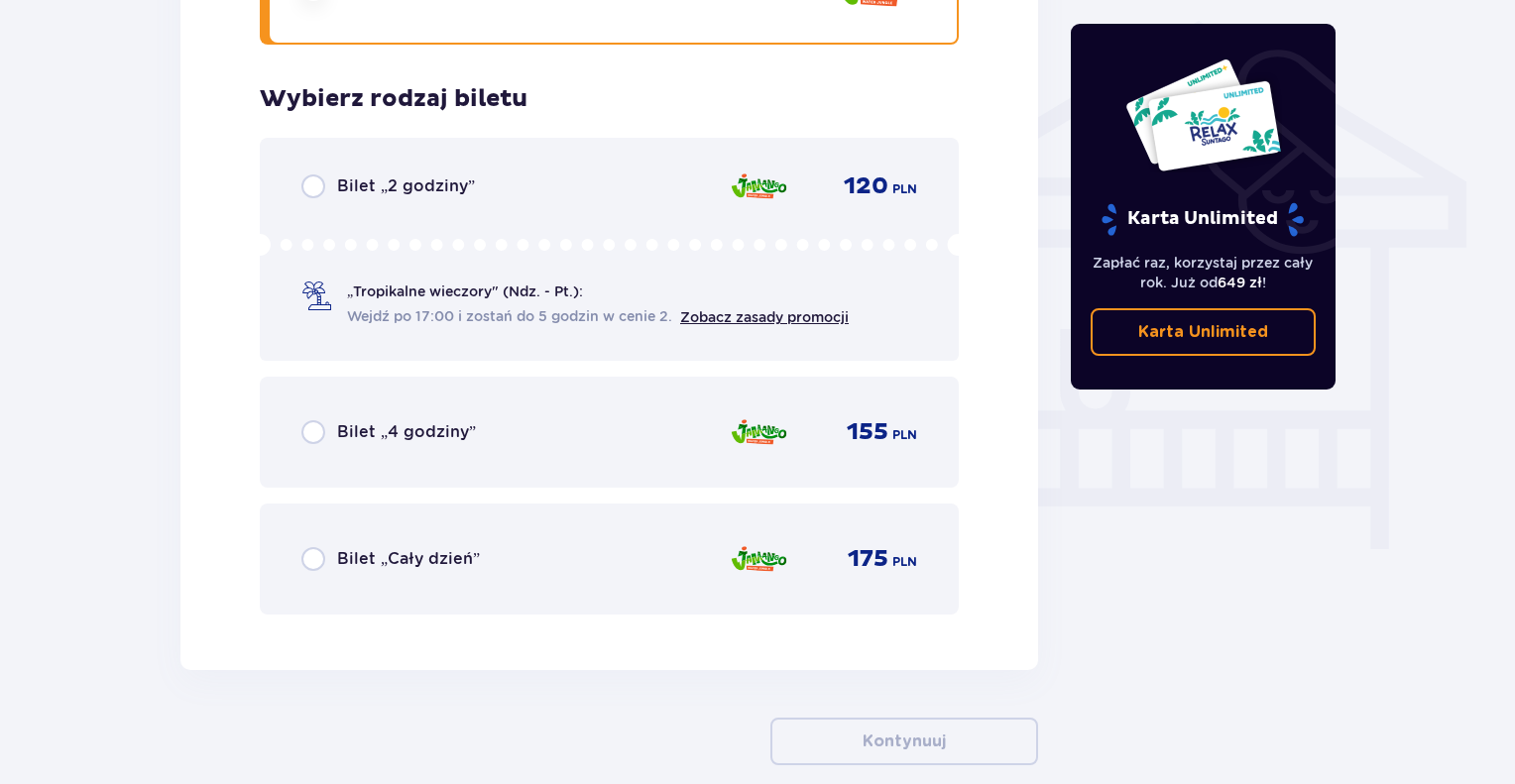 click on "Bilet   1 Wybierz typ gościa Dorosły 18 - 65 lat Dziecko do 90 cm Dziecko do 120 cm Dziecko do 16 lat Nastolatek 16 - 18 lat Senior 65+ lat W ciąży Z niepełno­sprawnością Wybierz strefy Pierwszy raz?  Poznaj strefy Suntago Trzy strefy Dwie strefy Jedna strefa Wybierz rodzaj biletu Bilet „2 godziny” 120 PLN „Tropikalne wieczory" (Ndz. - Pt.): Wejdź po 17:00 i zostań do 5 godzin w cenie 2. Zobacz zasady promocji Bilet „4 godziny” 155 PLN Bilet „Cały dzień” 175 PLN" at bounding box center [609, -117] 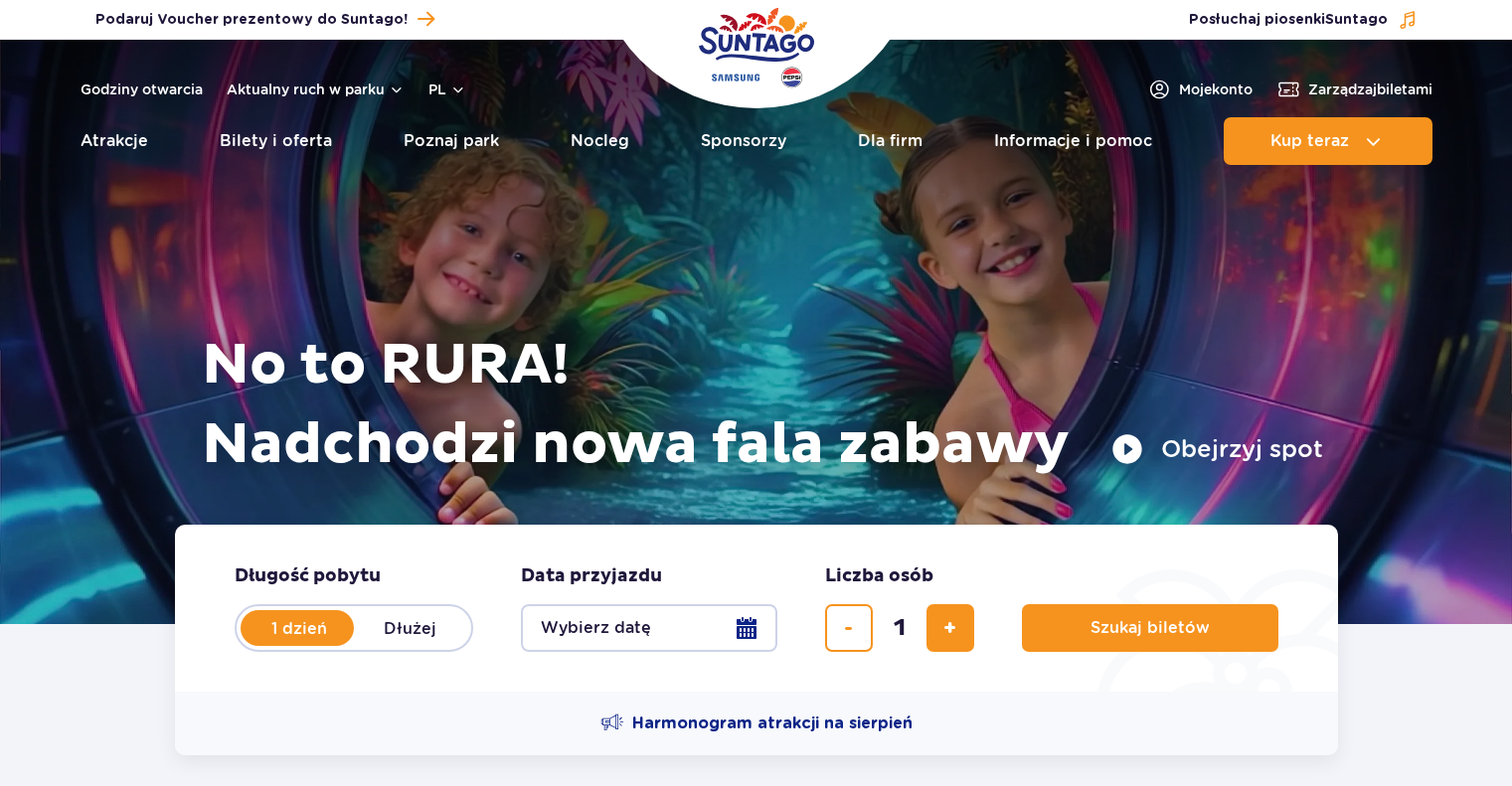 scroll, scrollTop: 0, scrollLeft: 0, axis: both 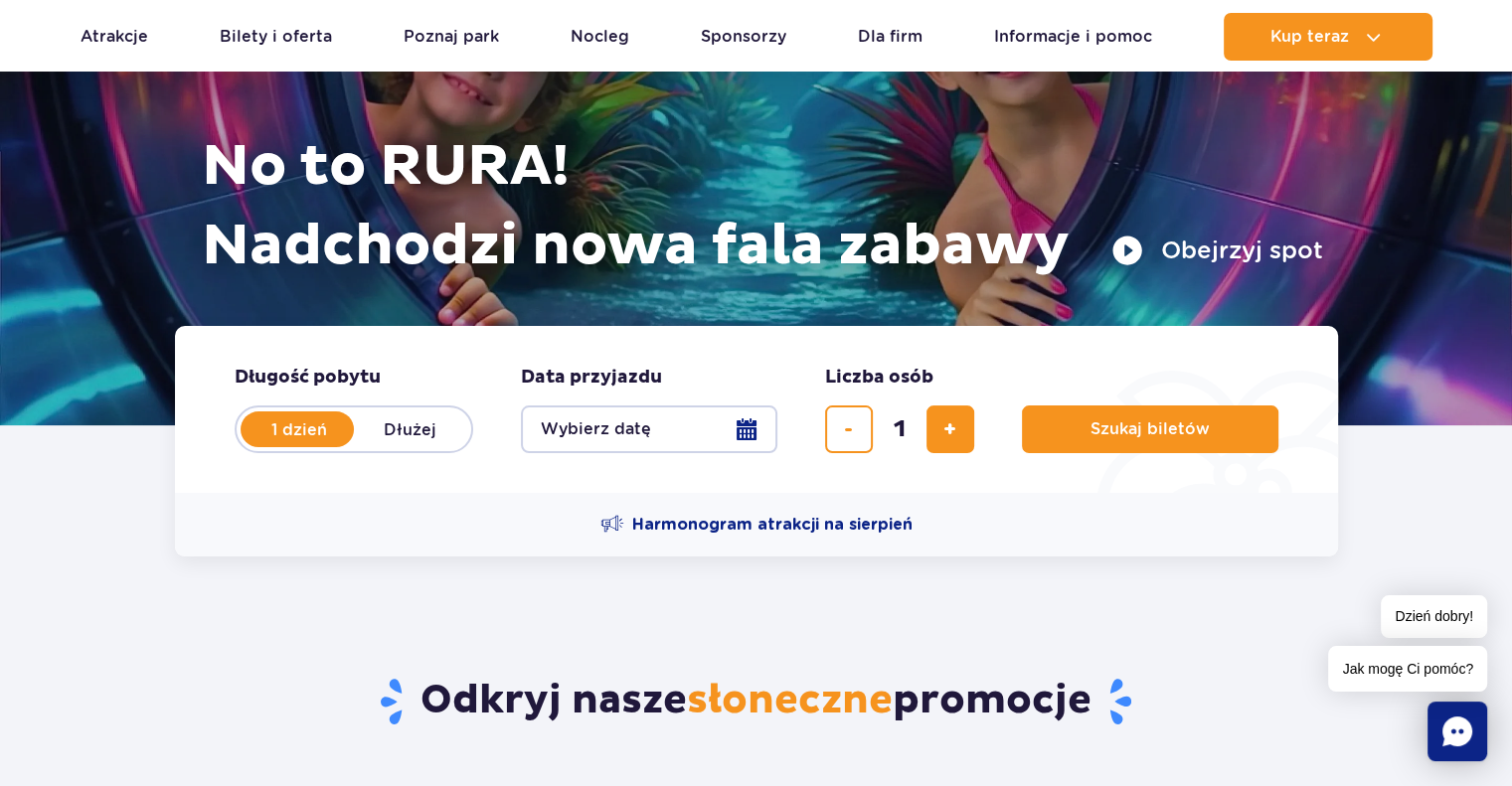 click on "Długość pobytu długość pobytu w hero 1 dzień Dłużej Data przyjazdu data przyjazdu w hero Wybierz datę Liczba osób Liczba osób w hero 1 Szukaj biletów" at bounding box center (756, 409) 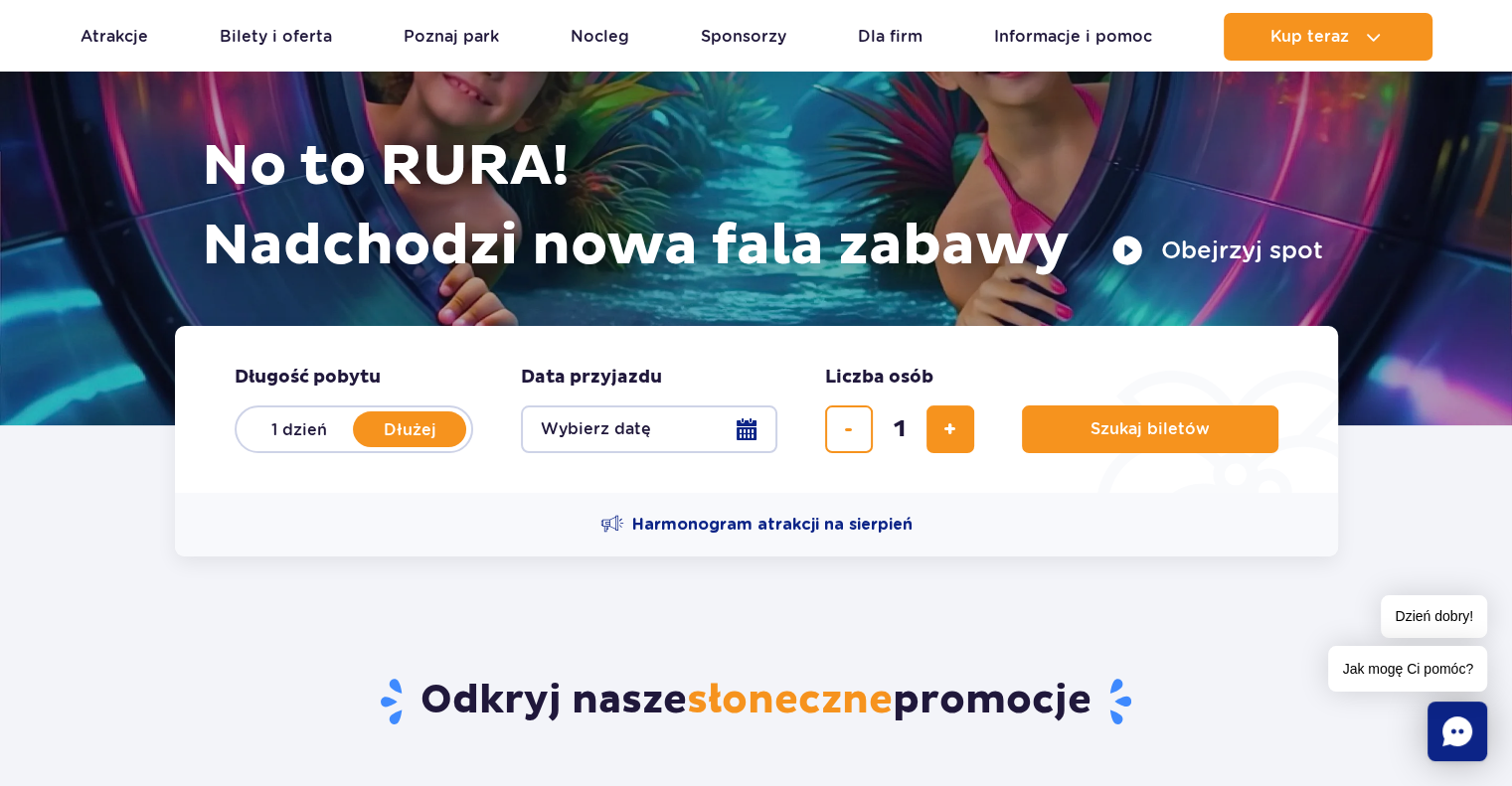 click on "1 dzień" at bounding box center (299, 429) 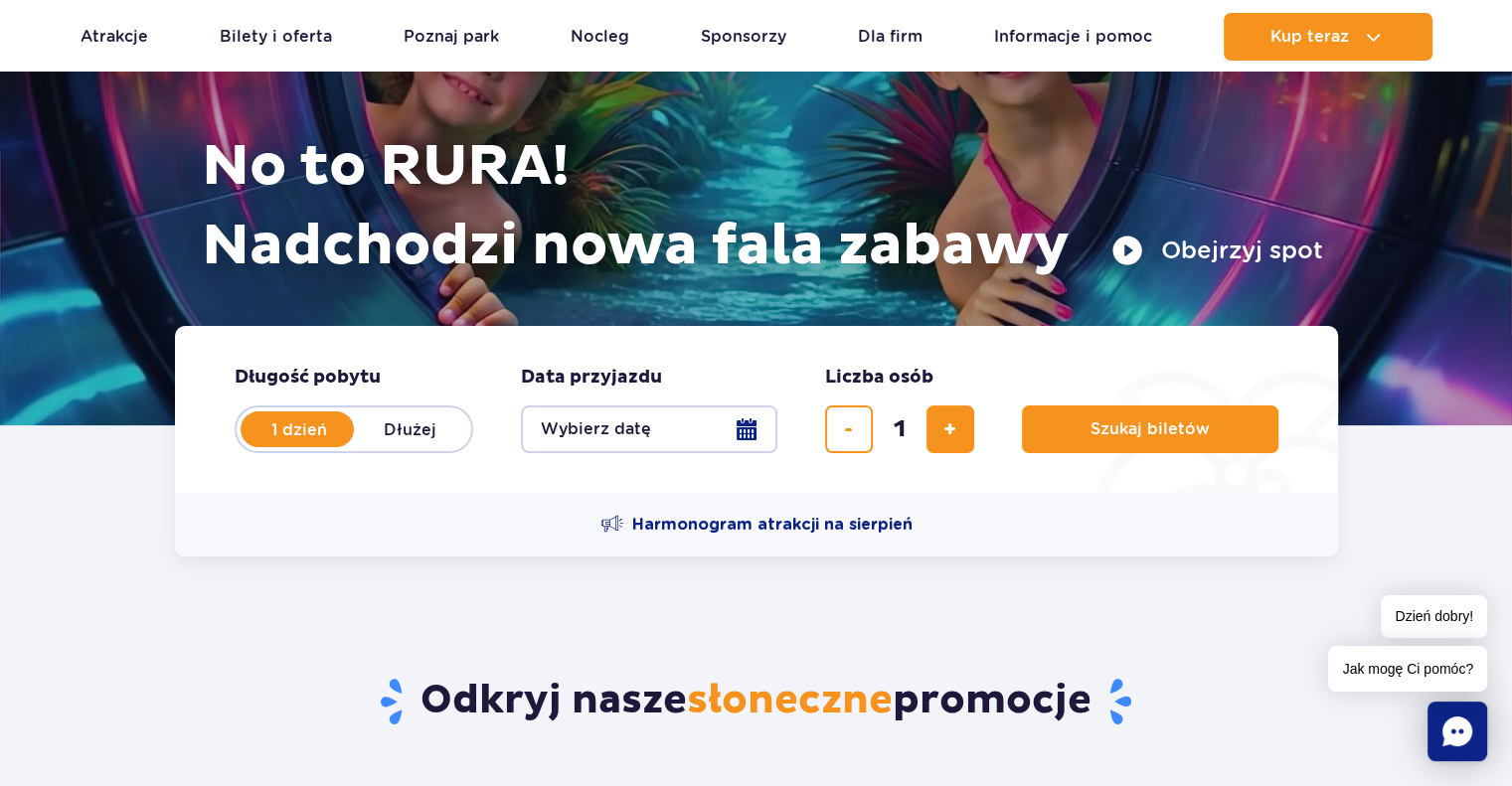 click on "Wybierz datę" at bounding box center [649, 429] 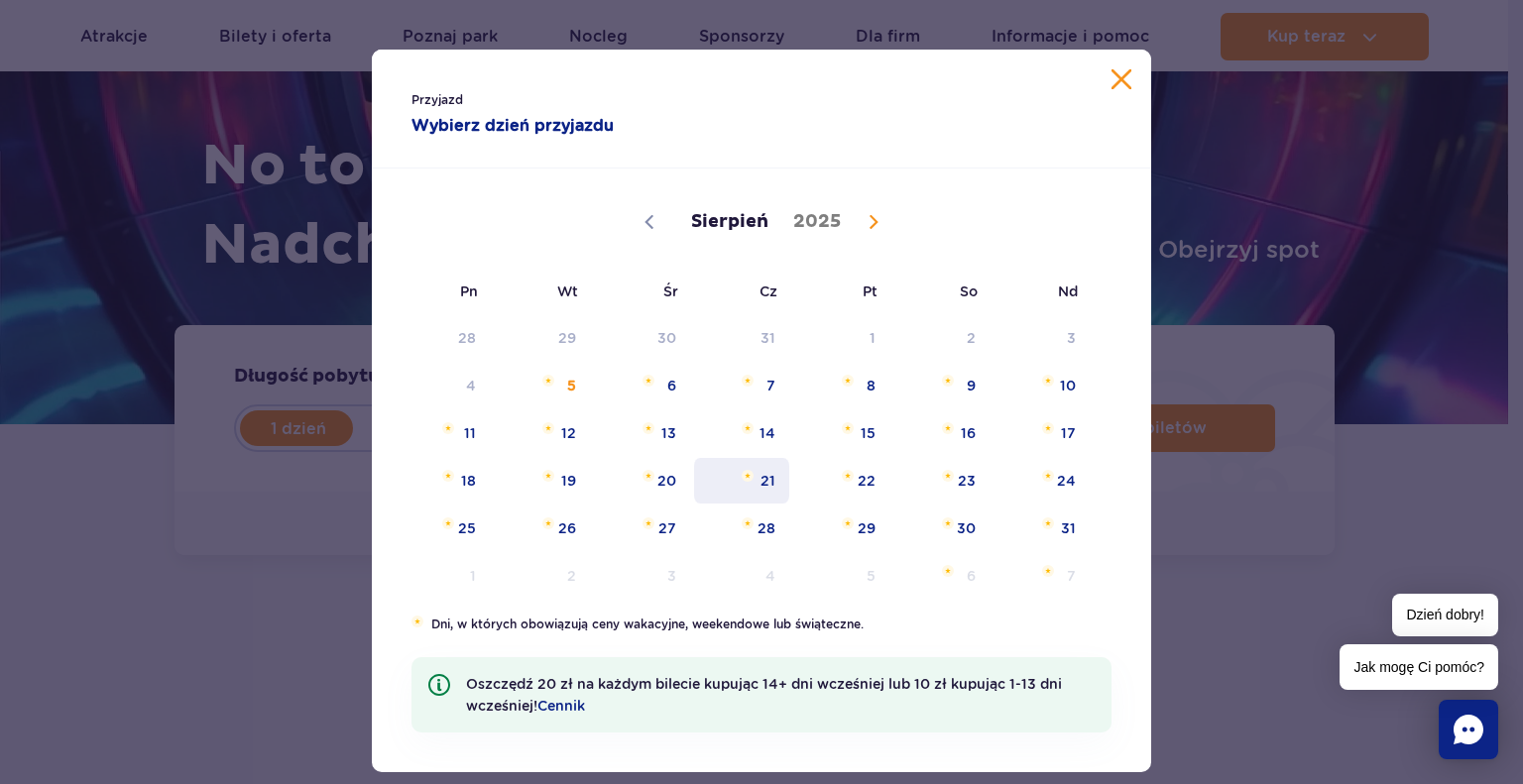 click on "21" at bounding box center (742, 481) 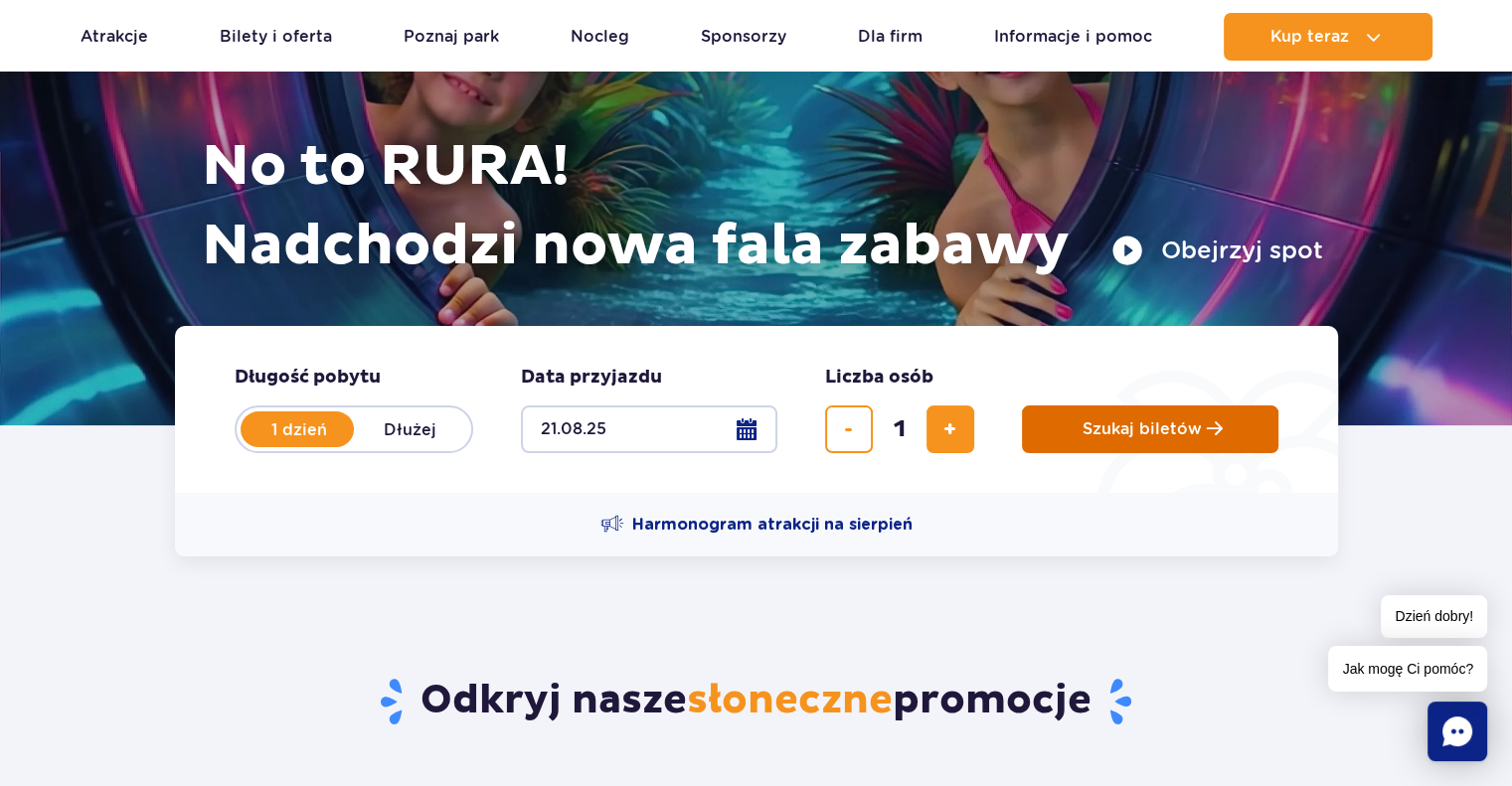 click on "Szukaj biletów" at bounding box center (1150, 429) 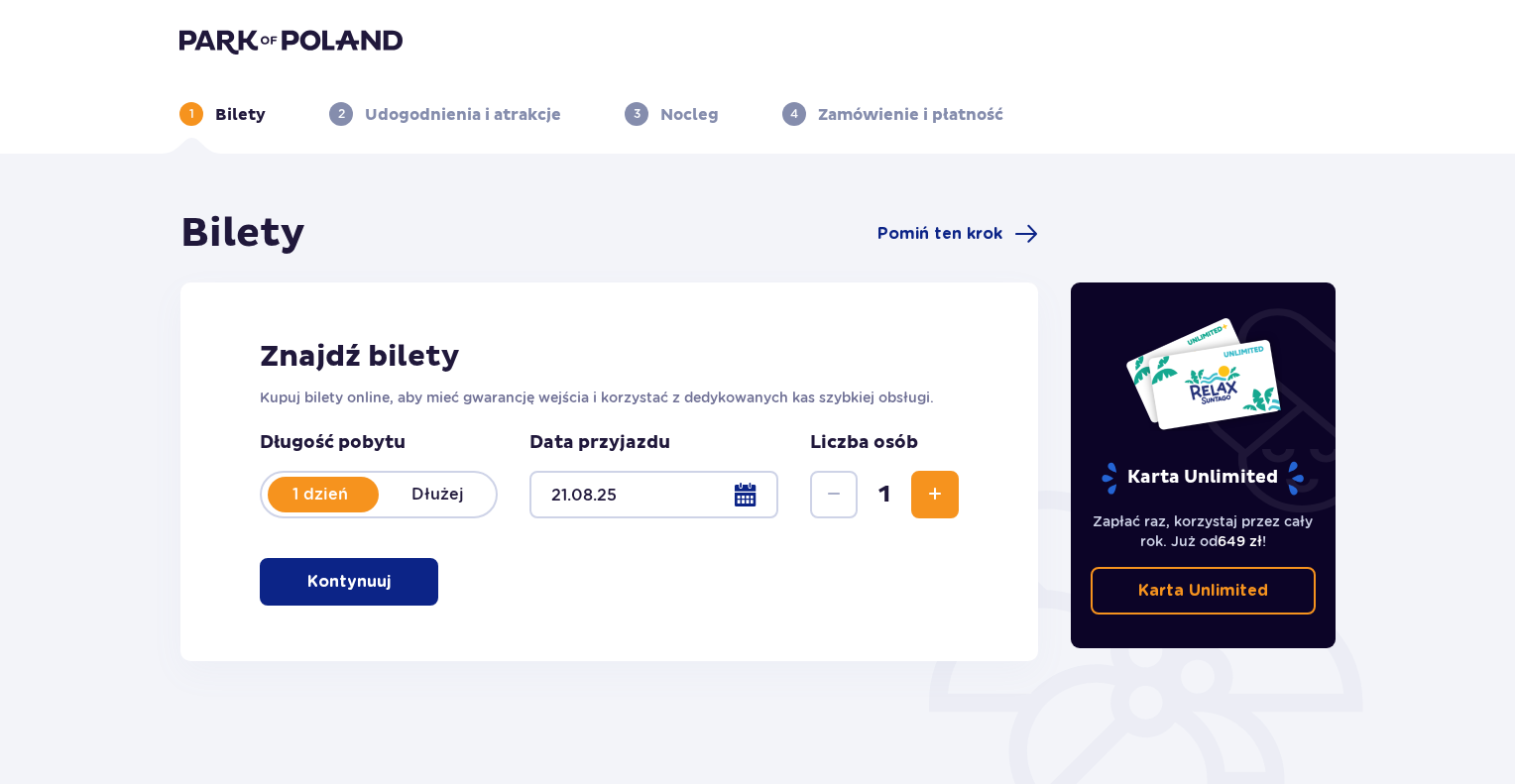 scroll, scrollTop: 0, scrollLeft: 0, axis: both 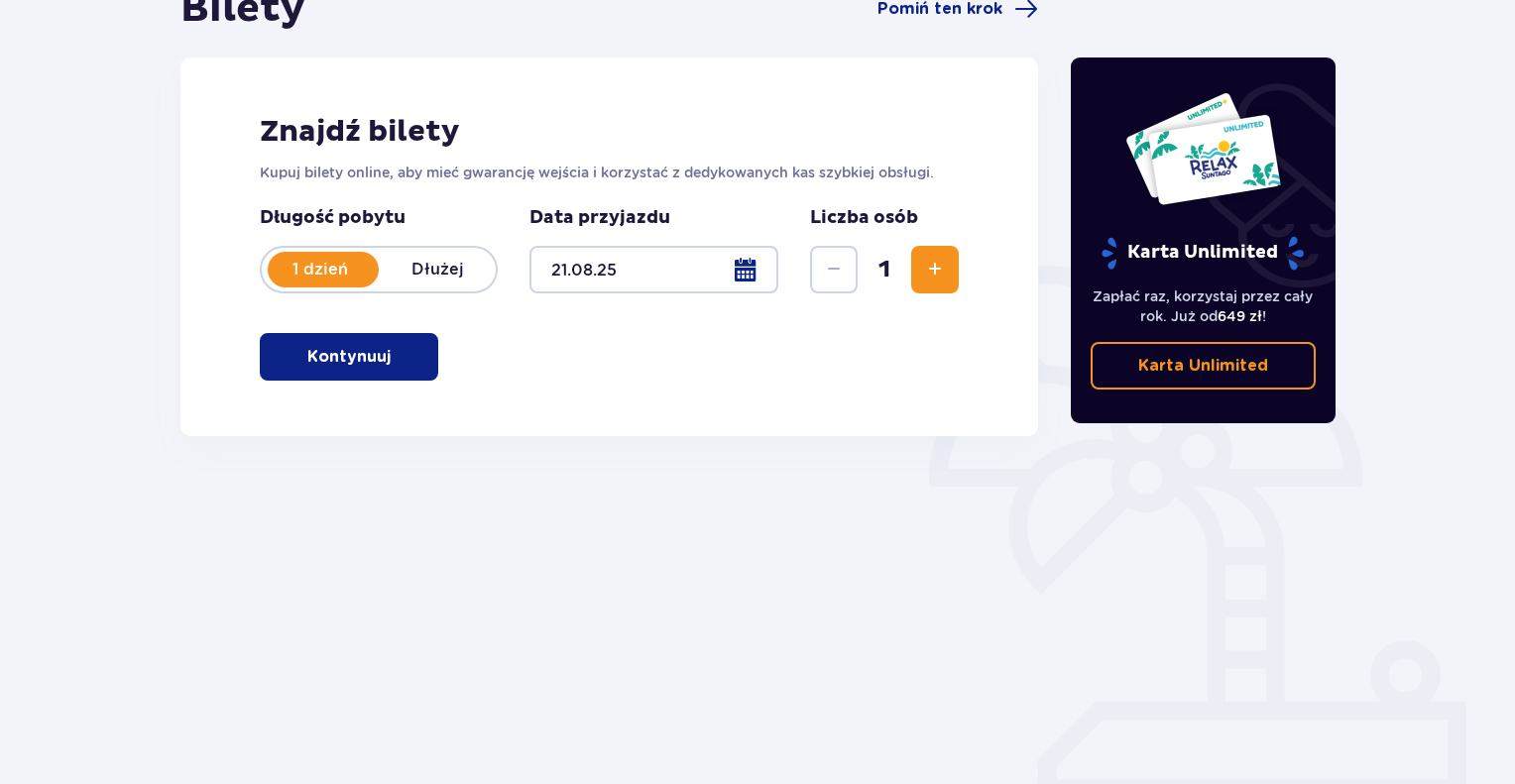 click on "Kontynuuj" at bounding box center [349, 357] 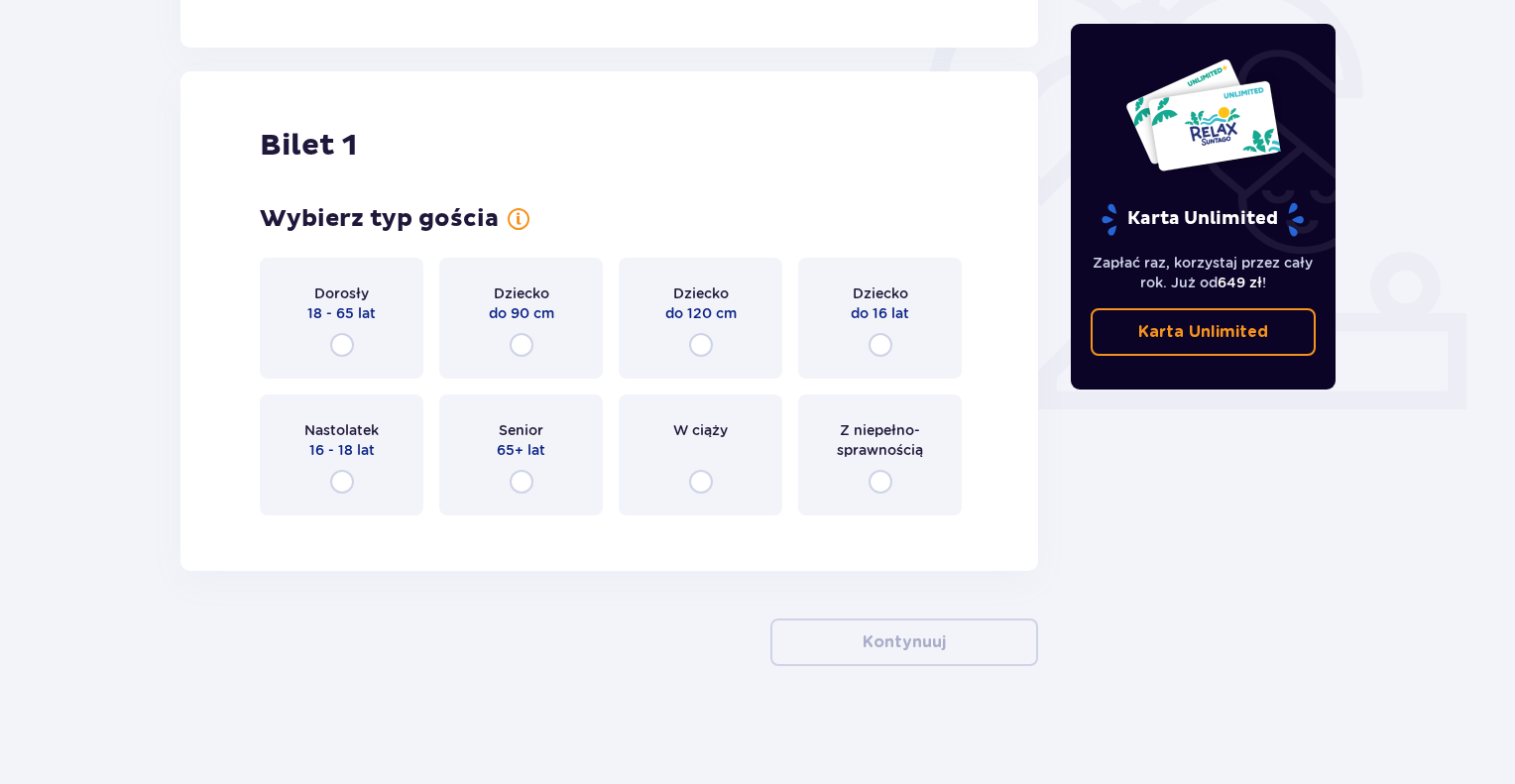 click on "Dziecko do 90 cm" at bounding box center (521, 318) 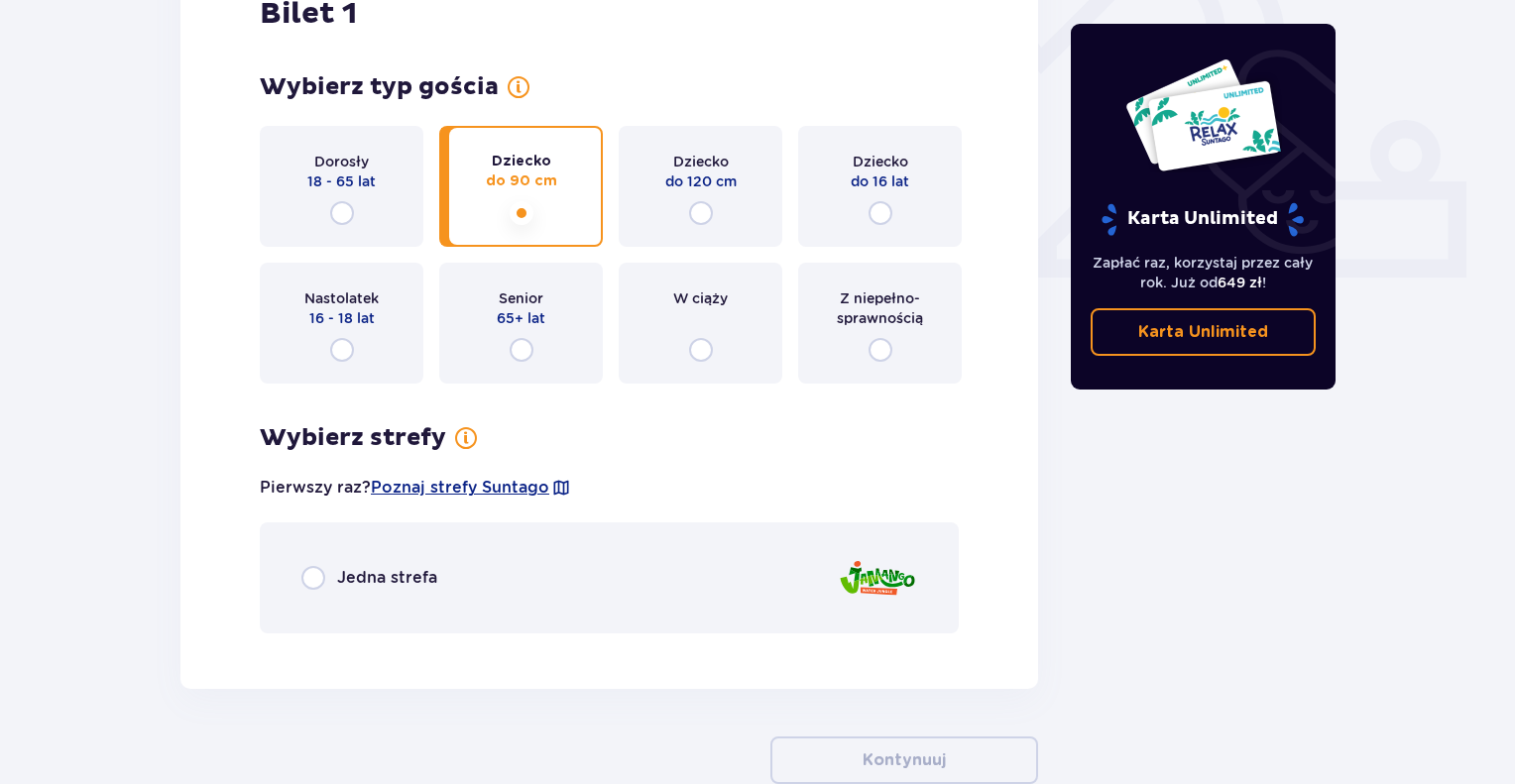 click on "Nastolatek 16 - 18 lat" at bounding box center [341, 323] 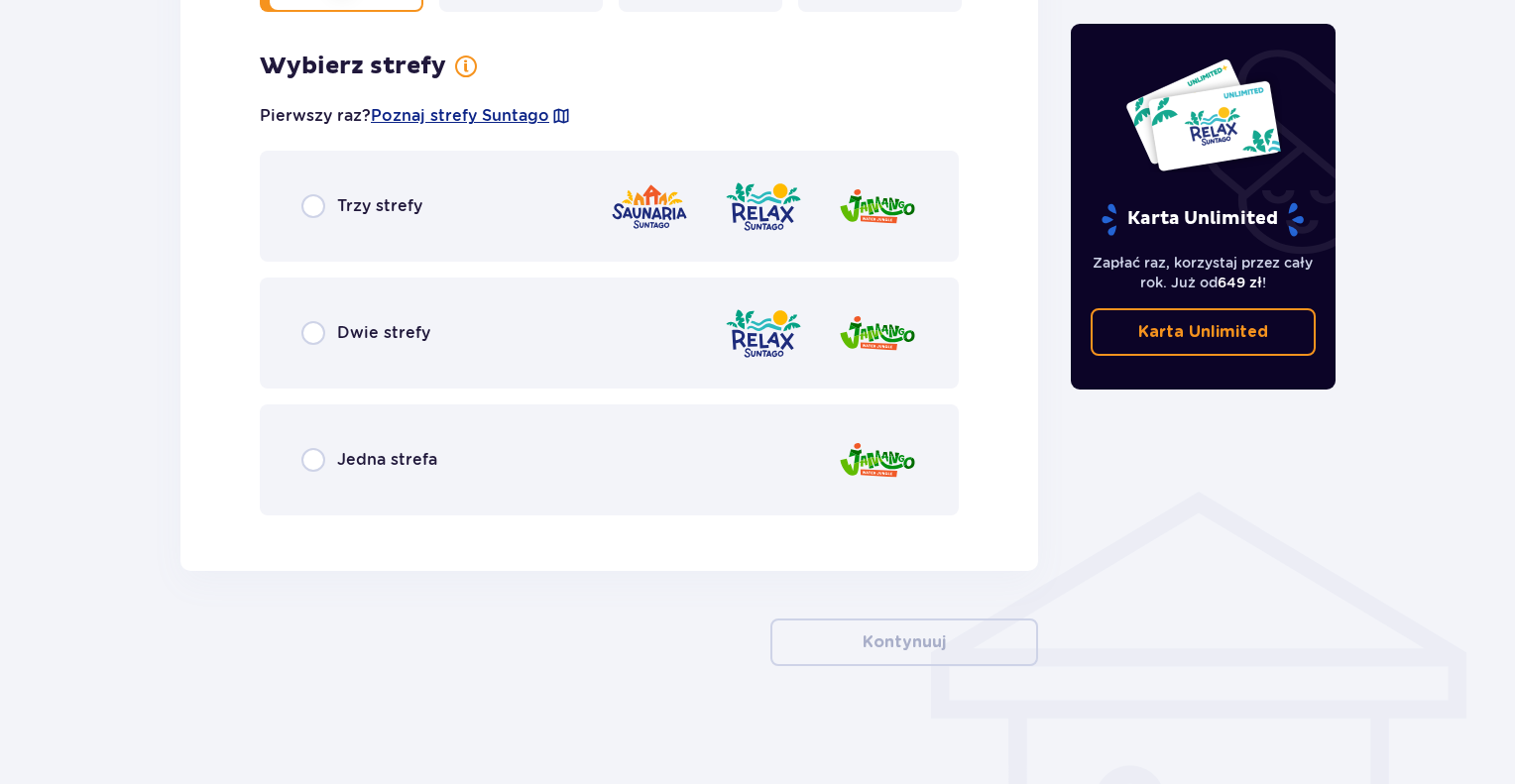click on "Trzy strefy" at bounding box center (609, 206) 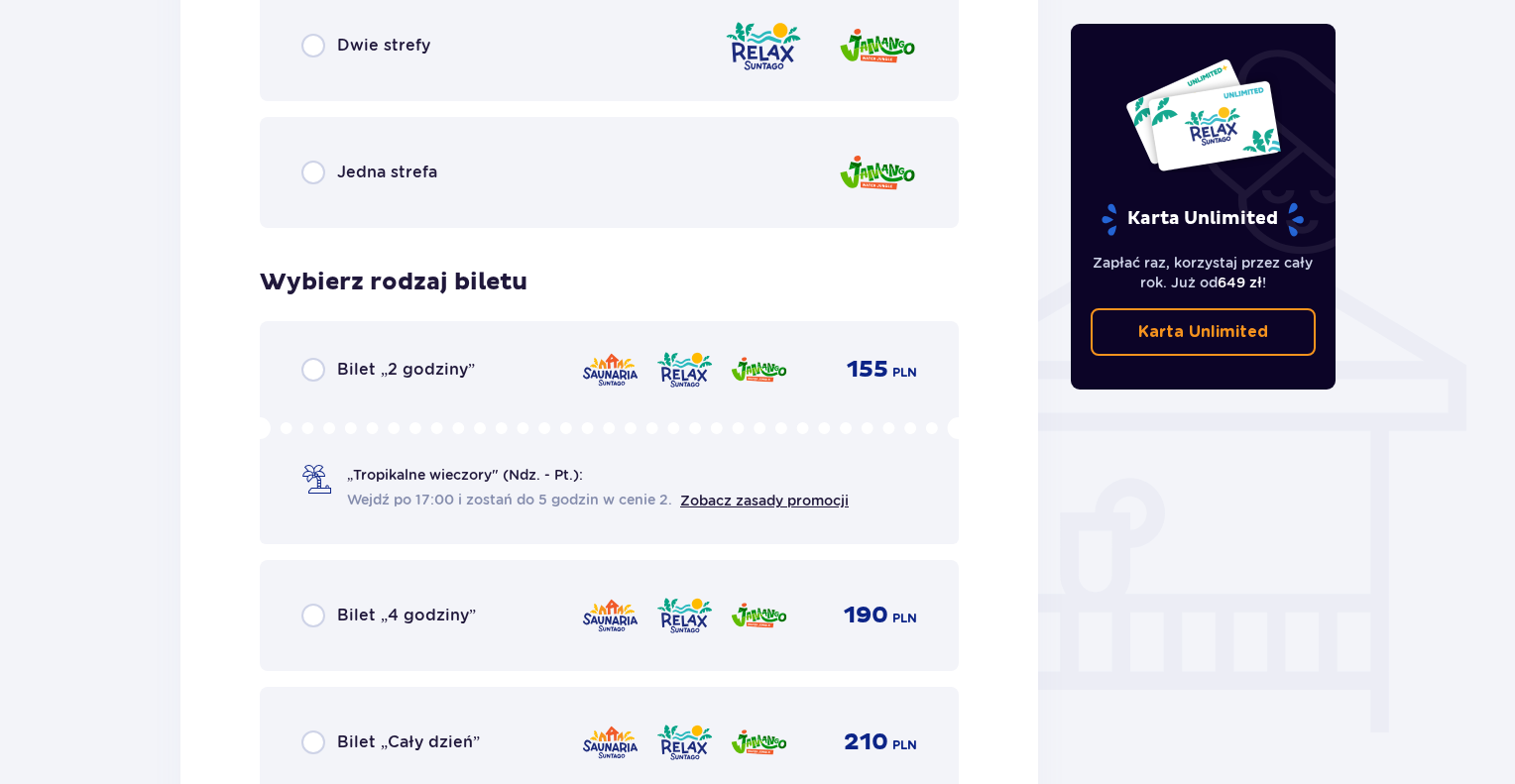 scroll, scrollTop: 1352, scrollLeft: 0, axis: vertical 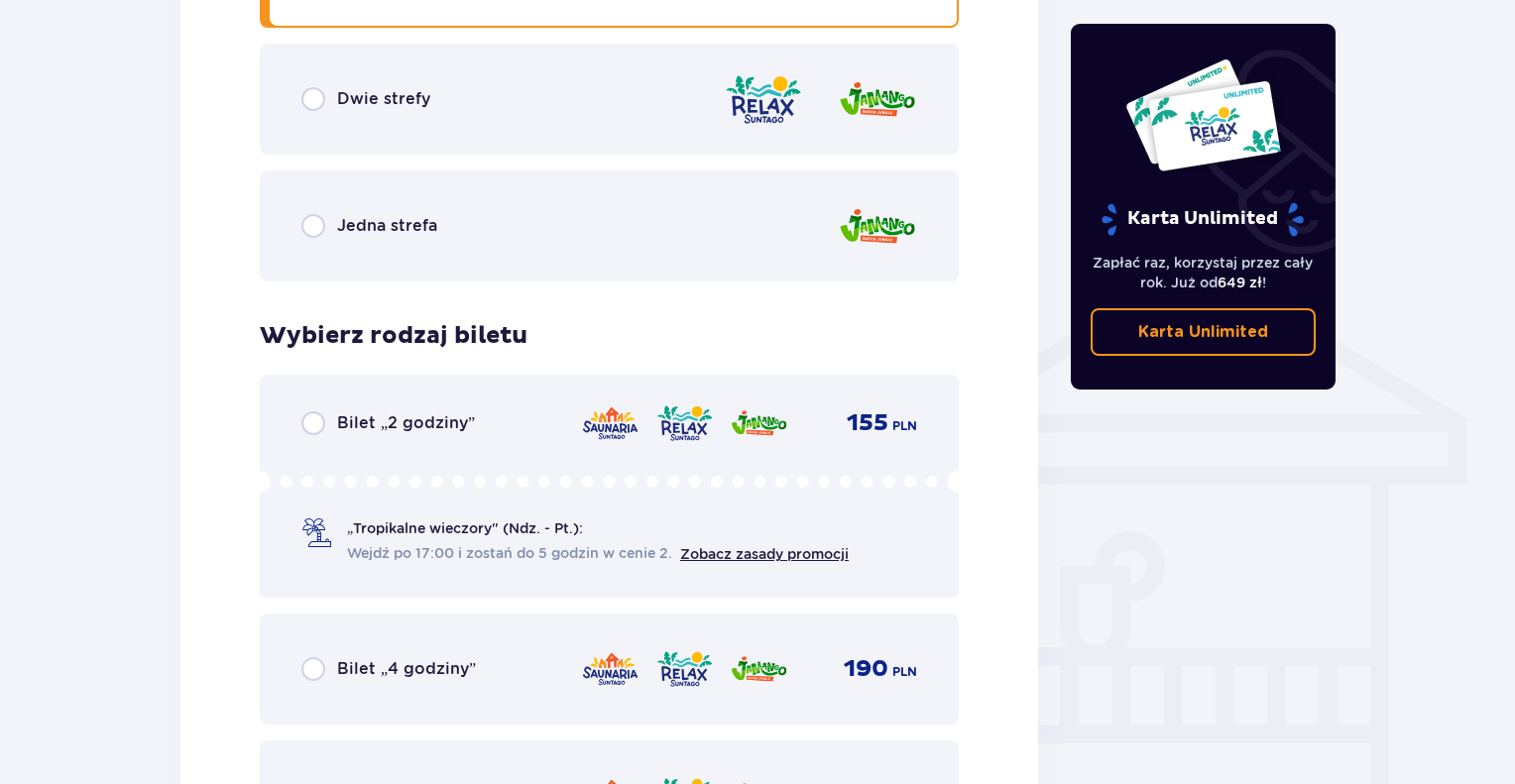 click on "Dwie strefy" at bounding box center (609, 99) 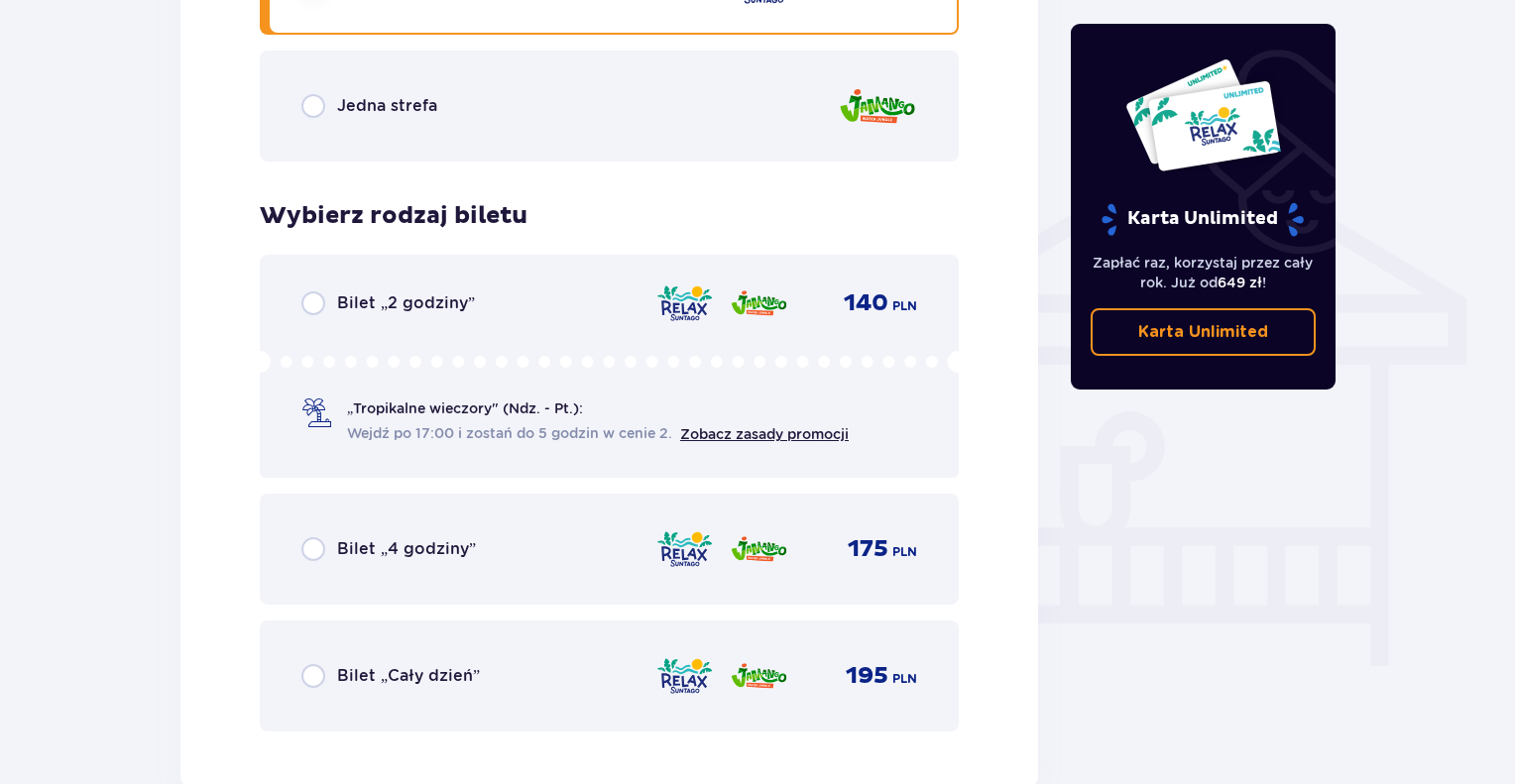 scroll, scrollTop: 1352, scrollLeft: 0, axis: vertical 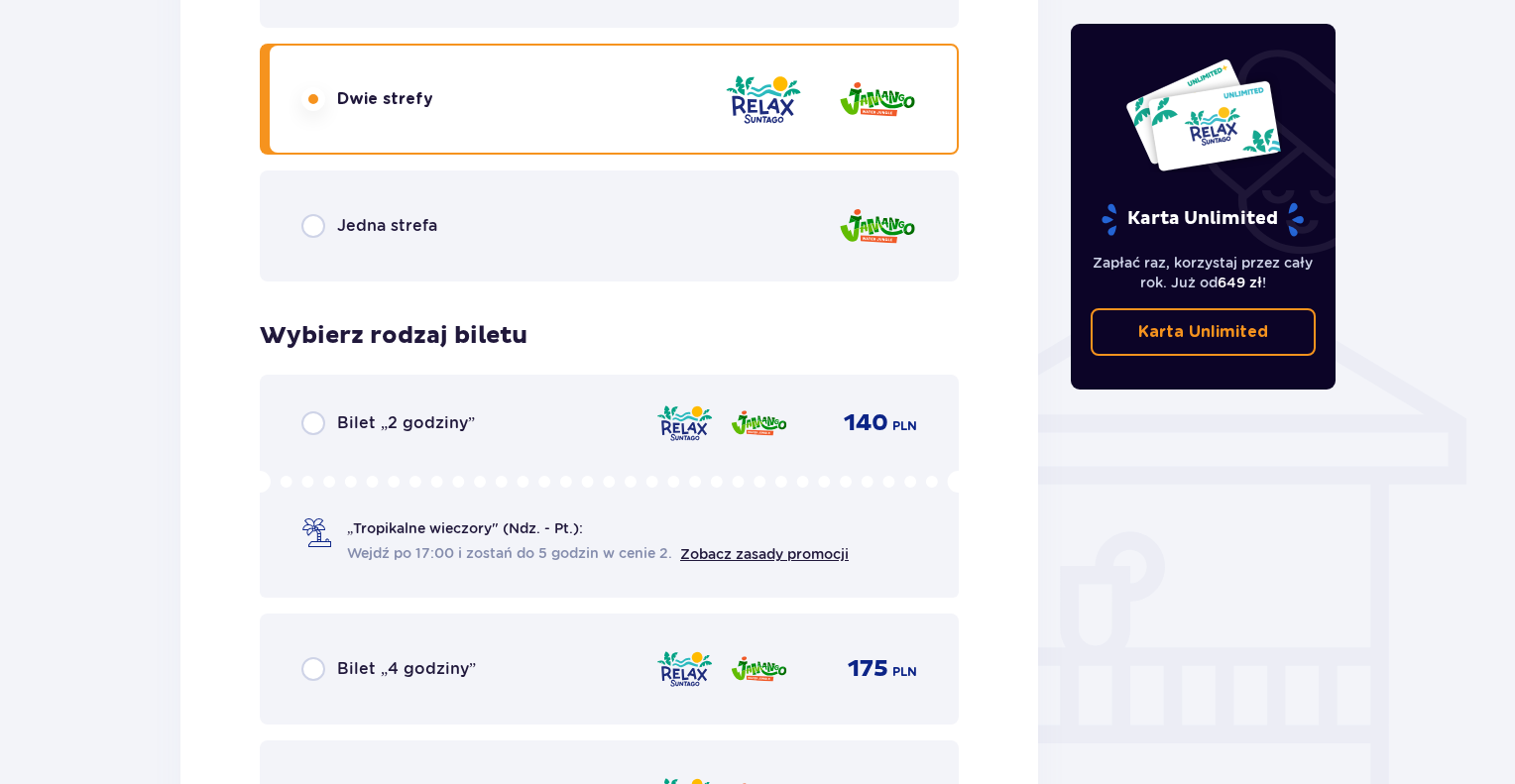 click at bounding box center (877, 226) 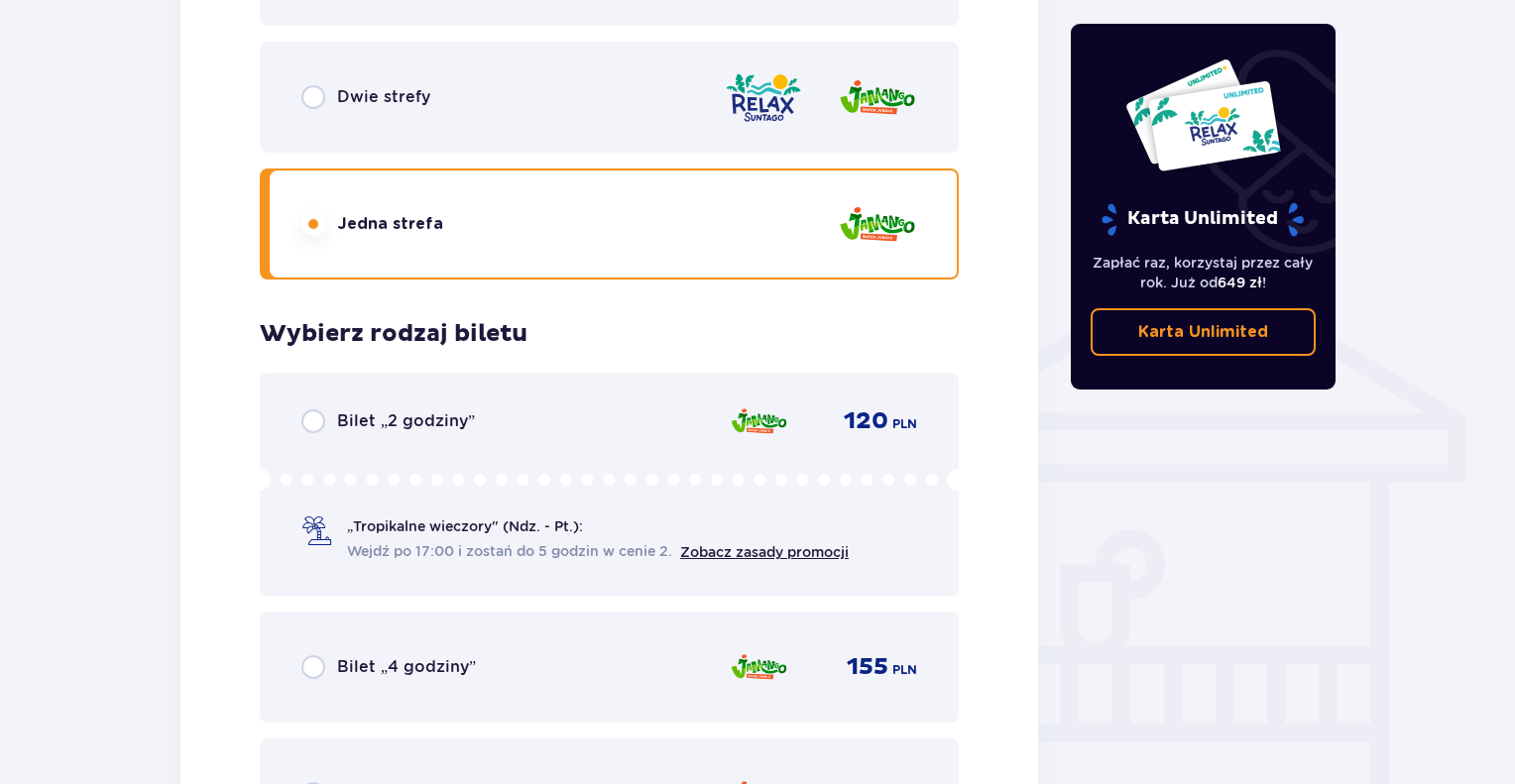 scroll, scrollTop: 1352, scrollLeft: 0, axis: vertical 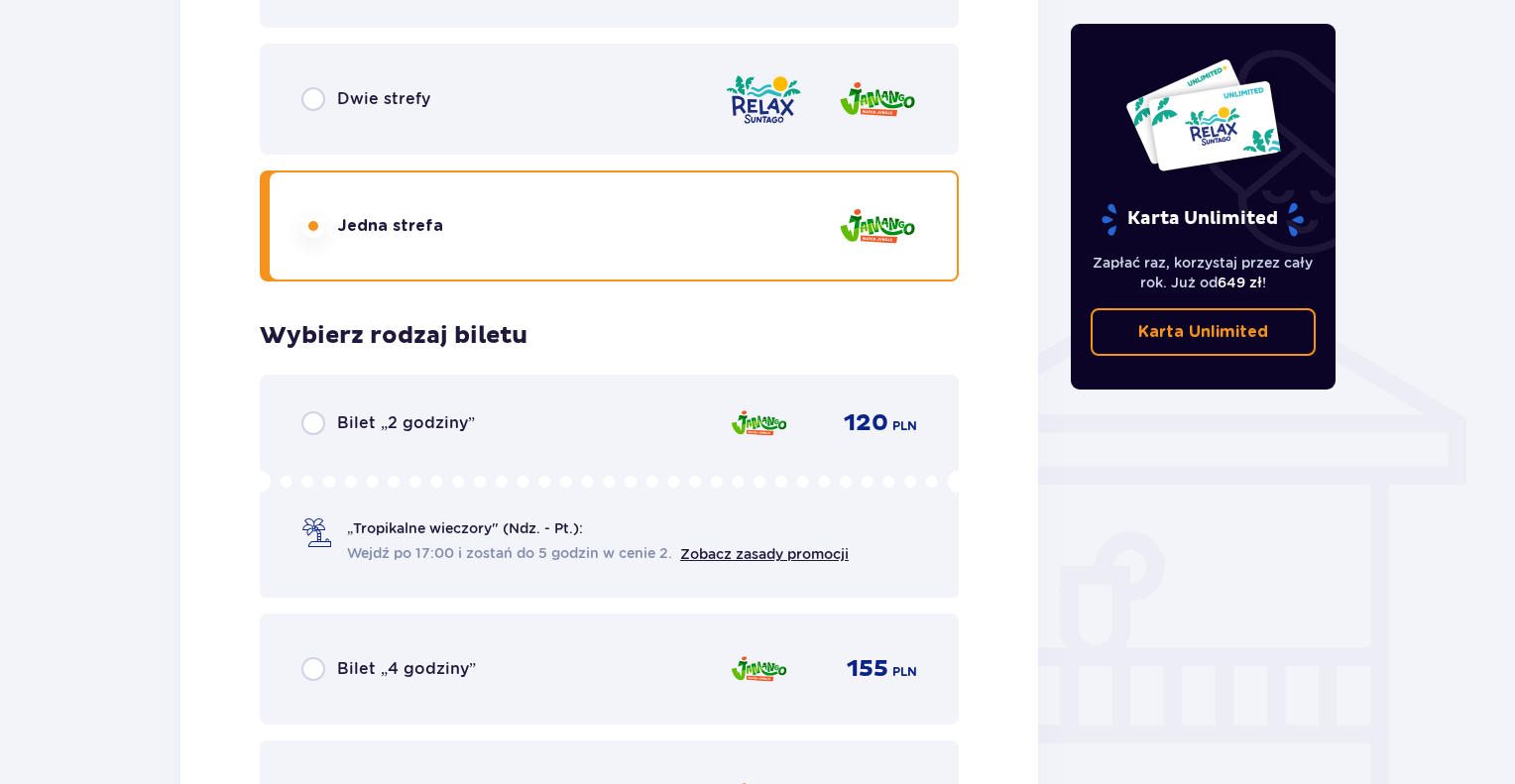 click on "Dwie strefy" at bounding box center [609, 99] 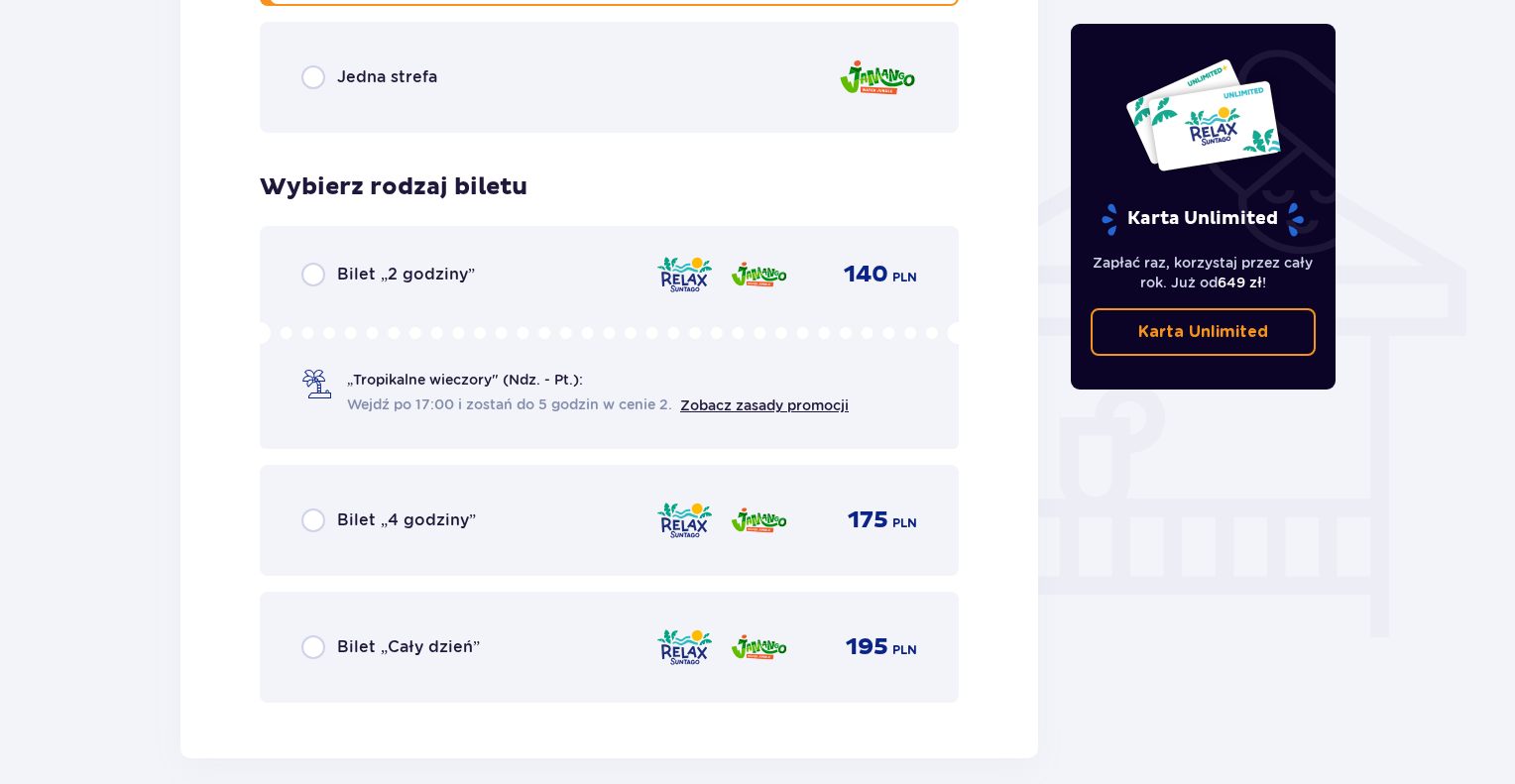 scroll, scrollTop: 1649, scrollLeft: 0, axis: vertical 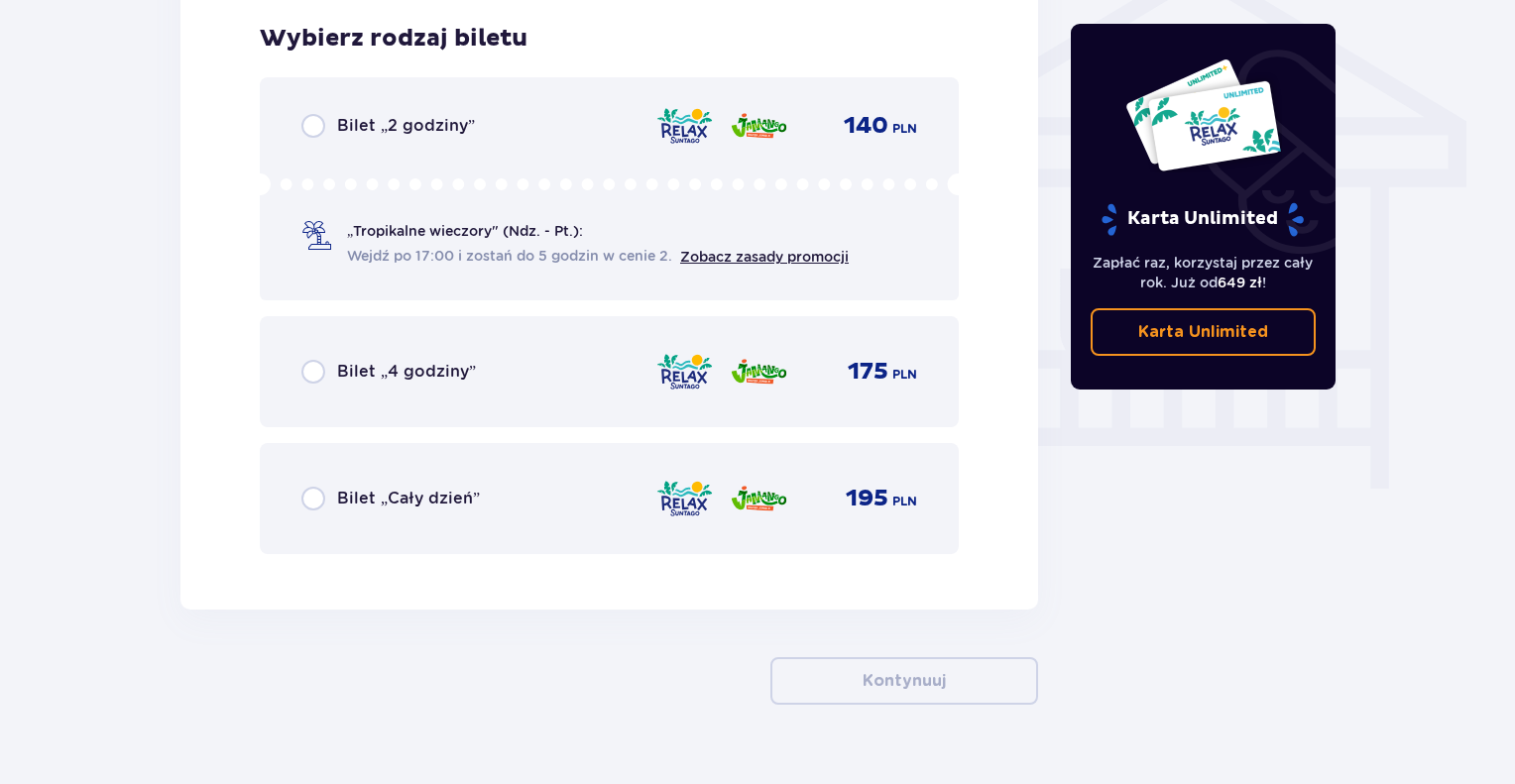 click at bounding box center [684, 499] 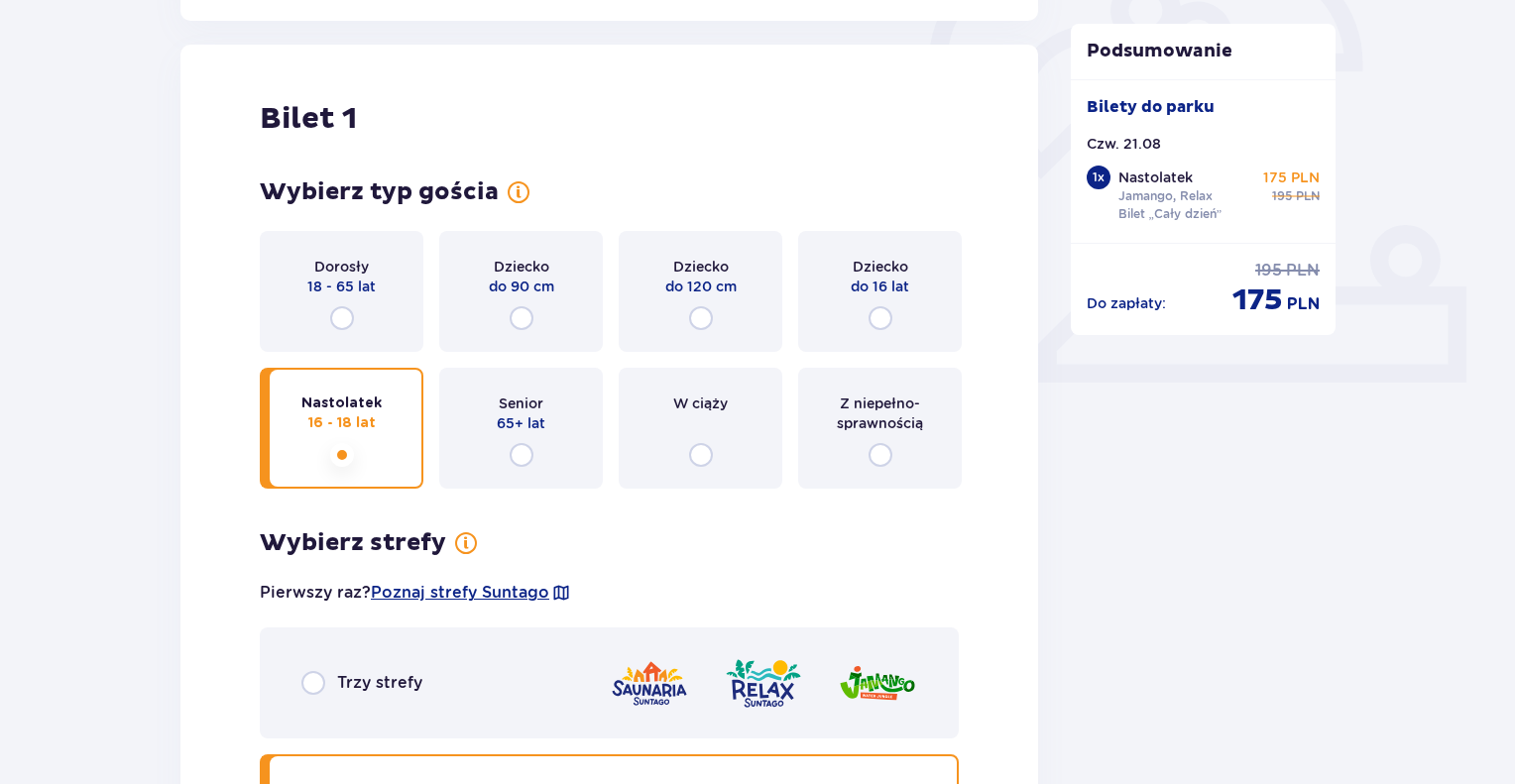 drag, startPoint x: 1025, startPoint y: 470, endPoint x: 1030, endPoint y: 327, distance: 143.08739 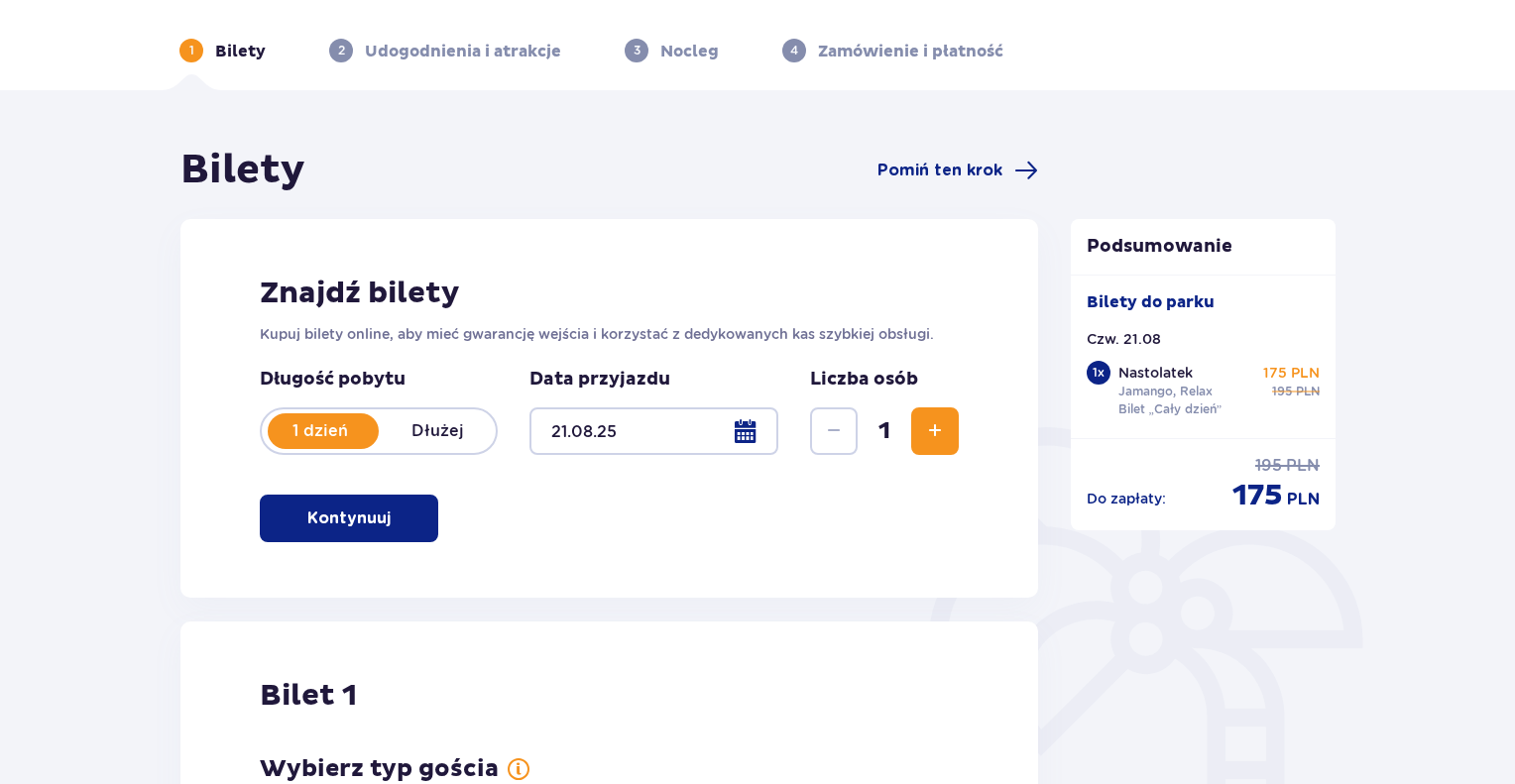 scroll, scrollTop: 0, scrollLeft: 0, axis: both 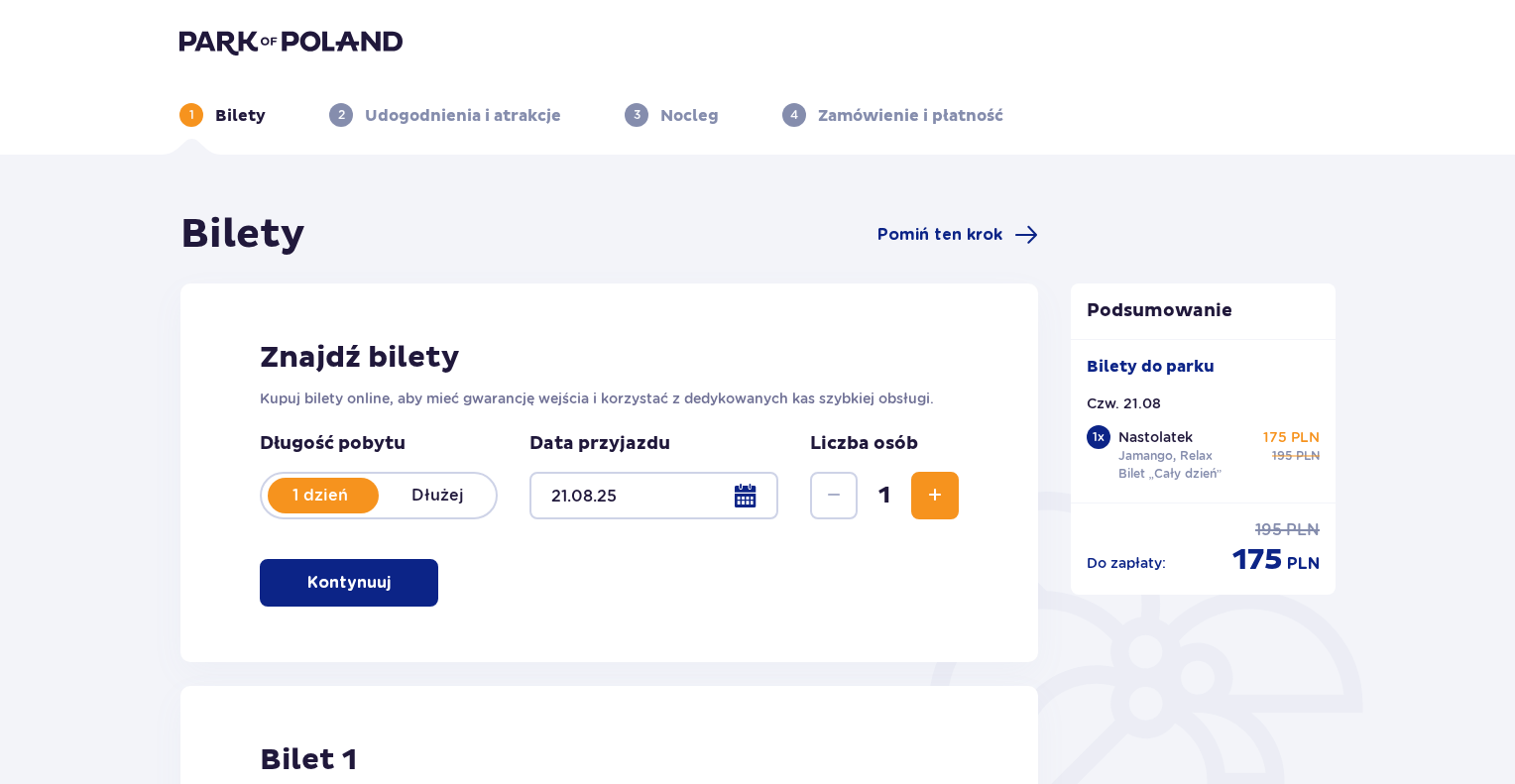 click at bounding box center (291, 42) 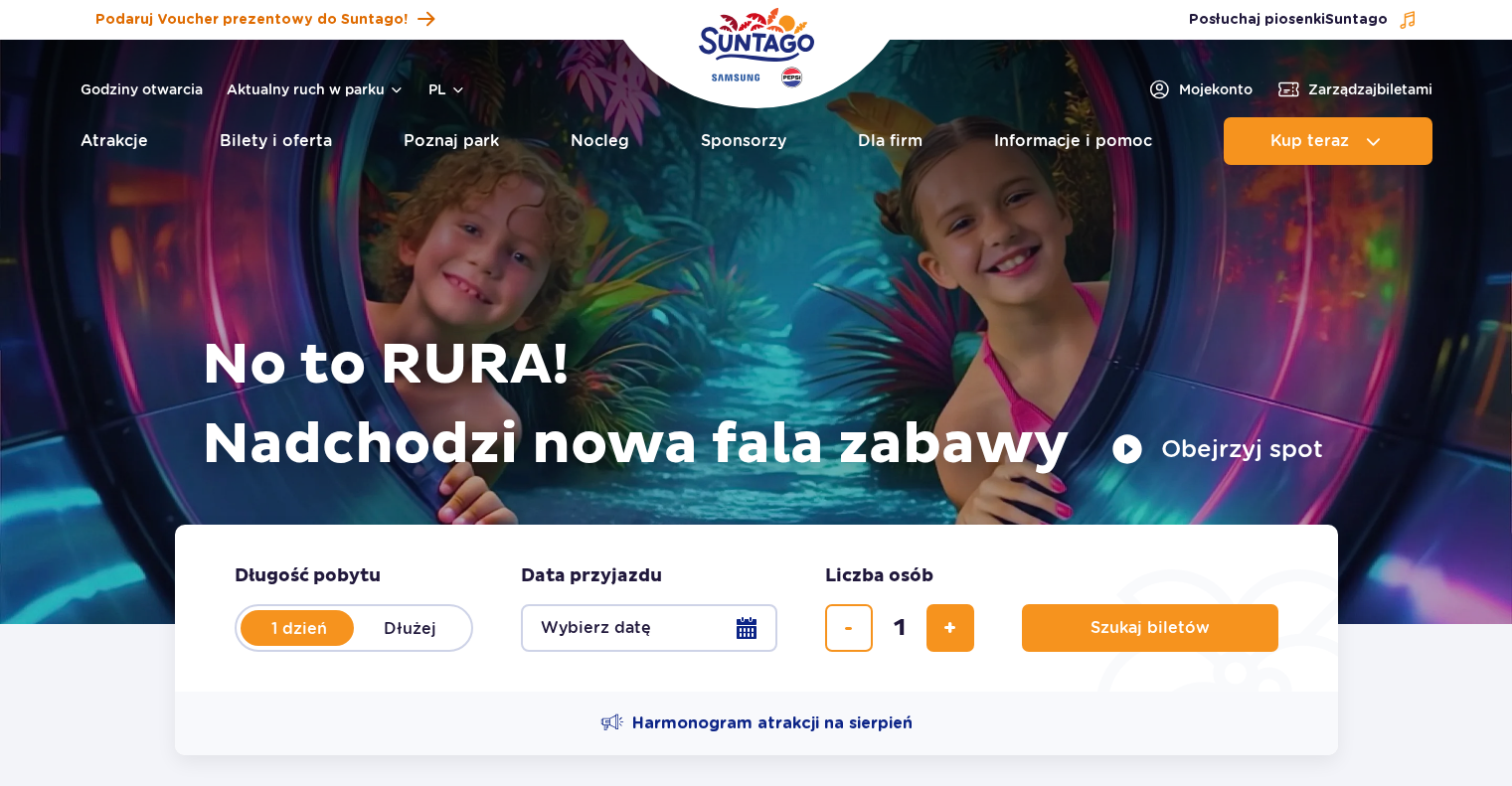 scroll, scrollTop: 0, scrollLeft: 0, axis: both 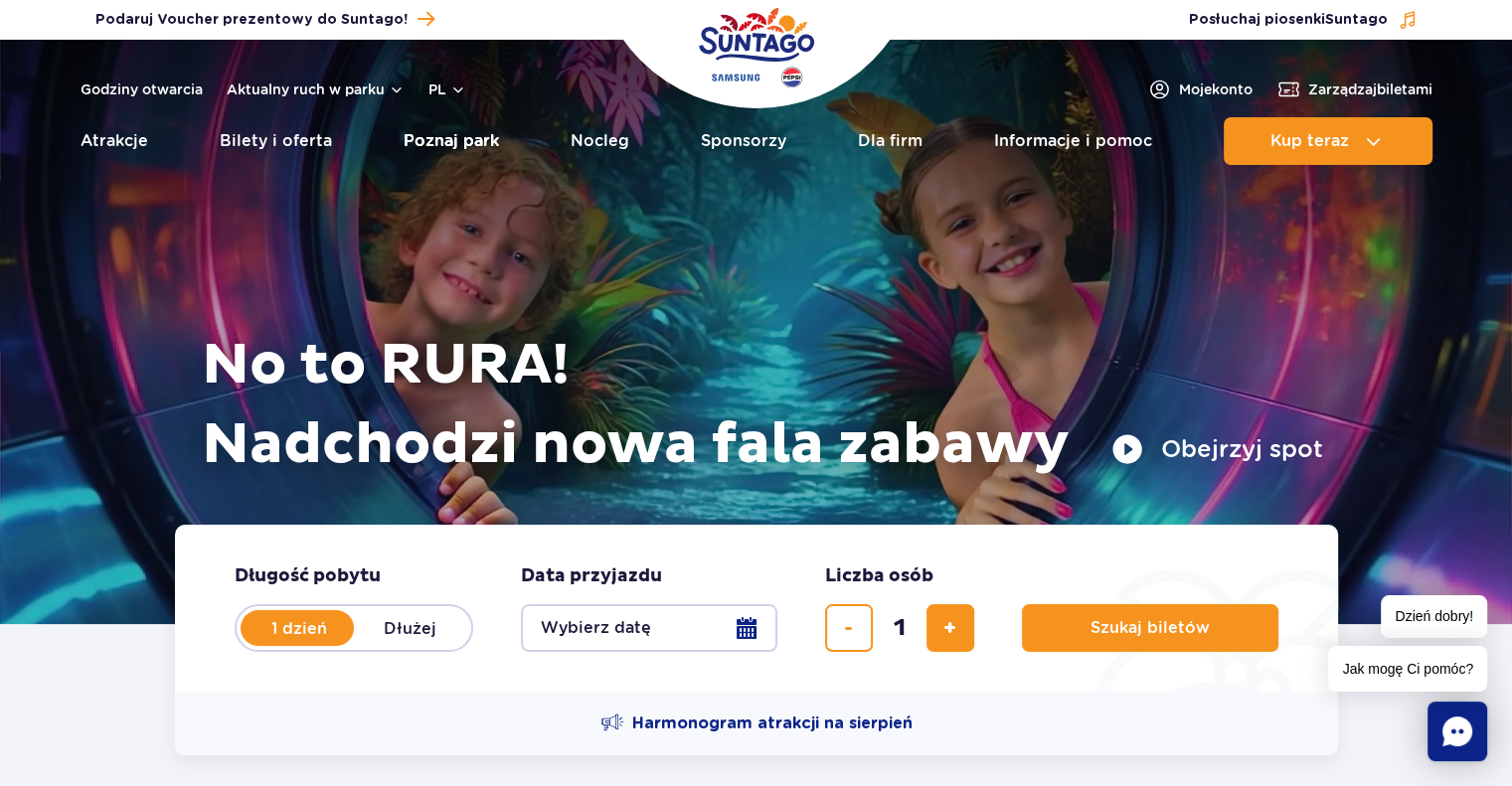 click on "Poznaj park" at bounding box center (451, 141) 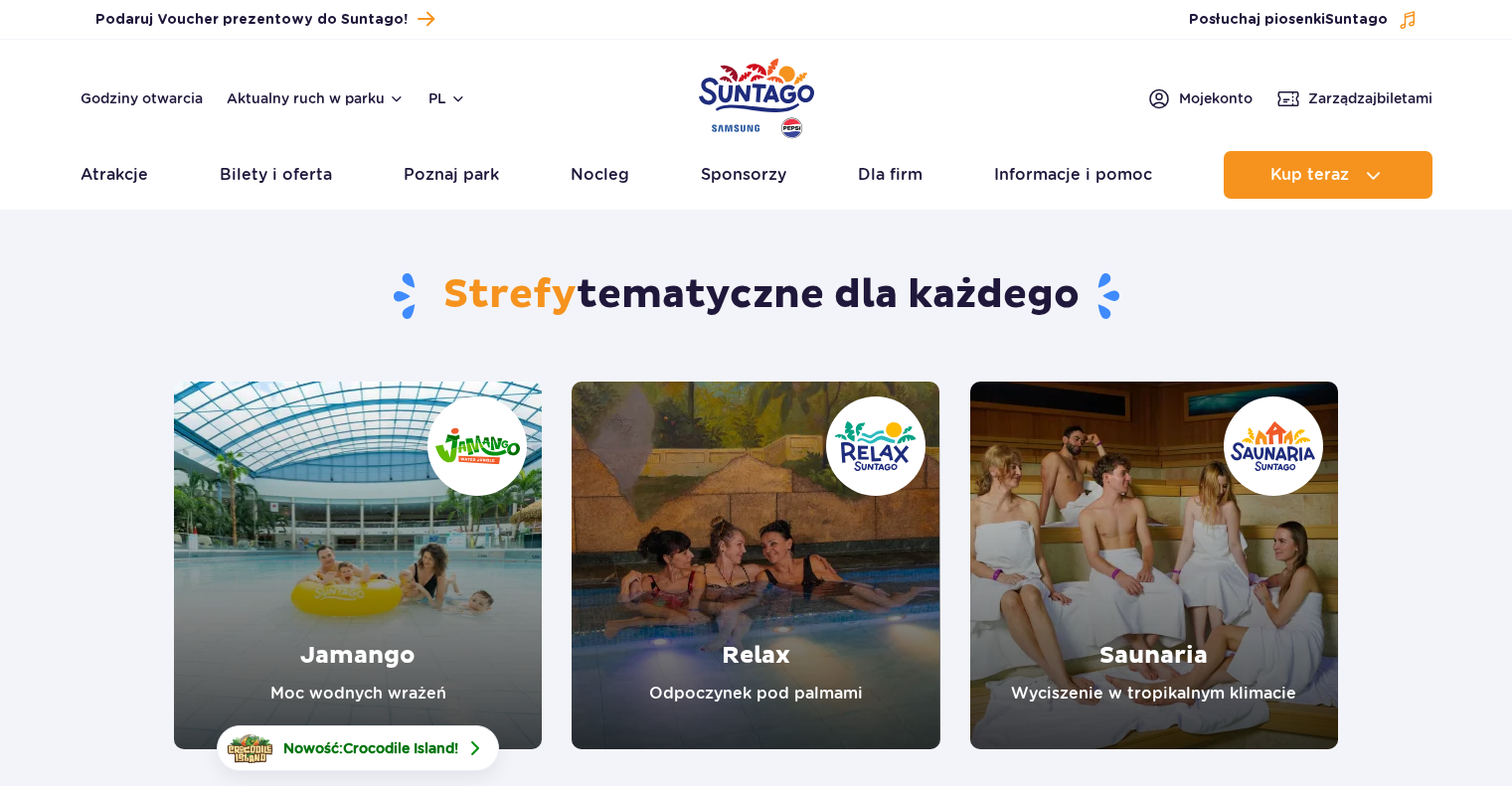 scroll, scrollTop: 0, scrollLeft: 0, axis: both 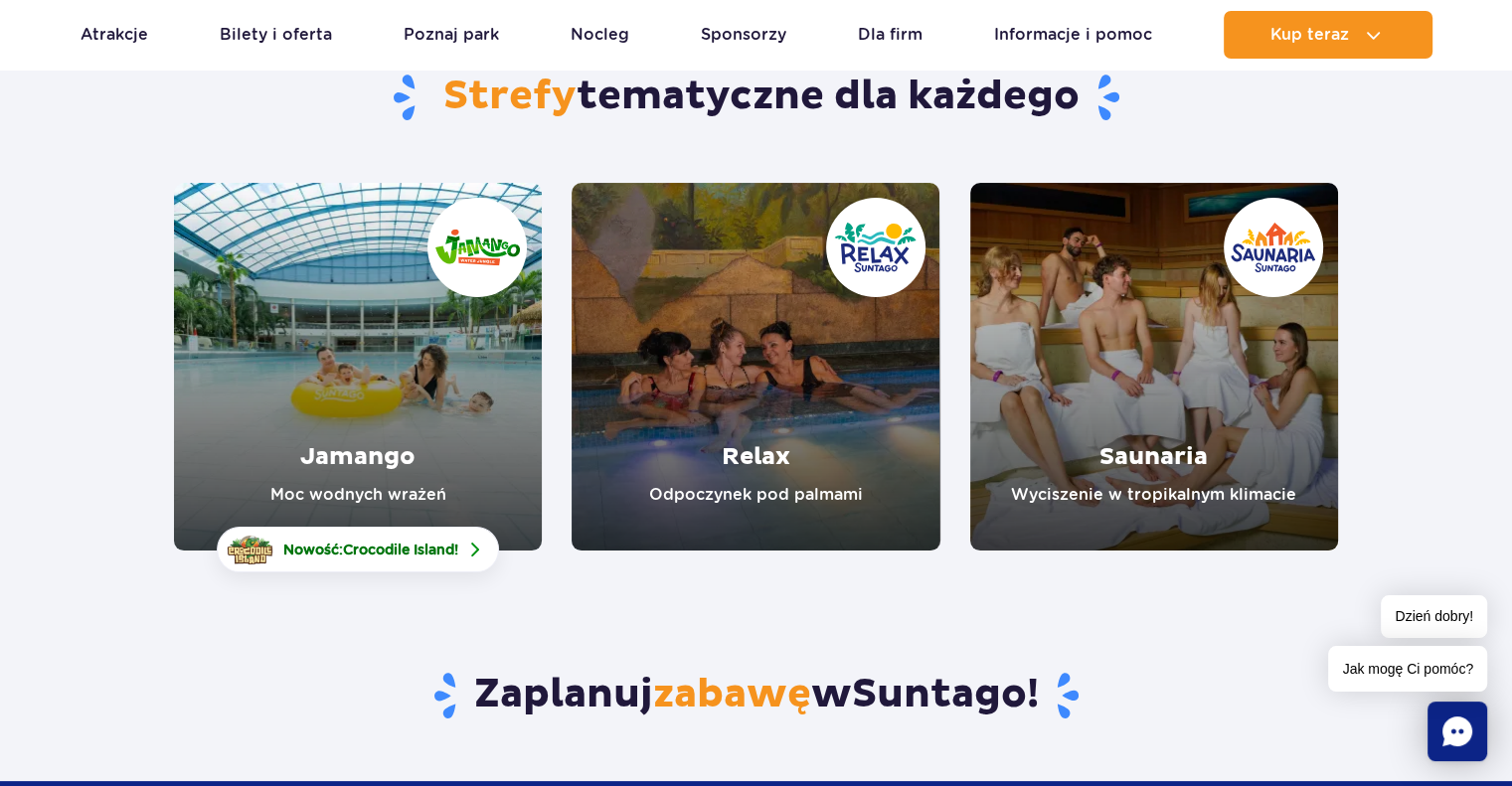 click at bounding box center (756, 367) 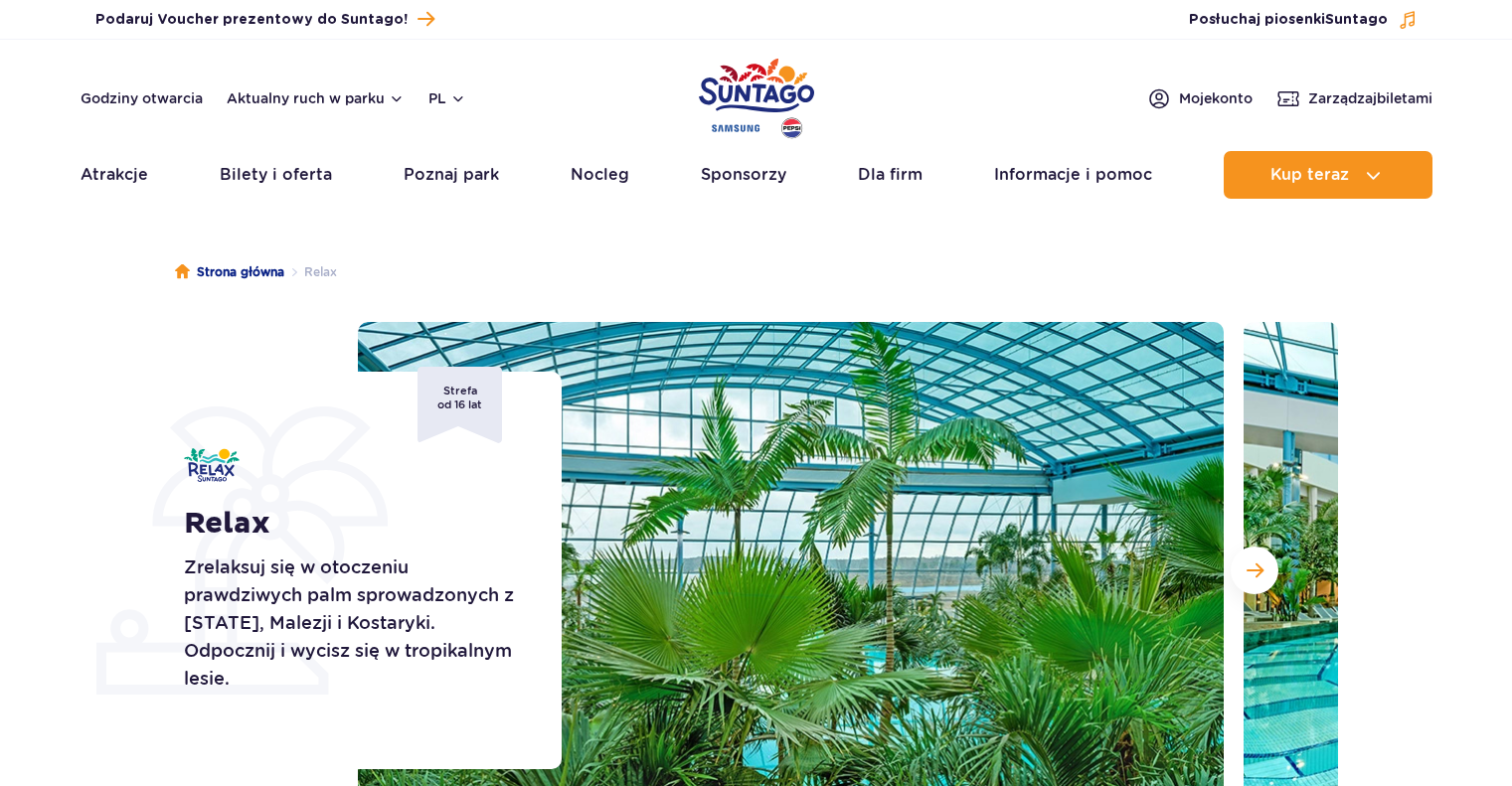 scroll, scrollTop: 0, scrollLeft: 0, axis: both 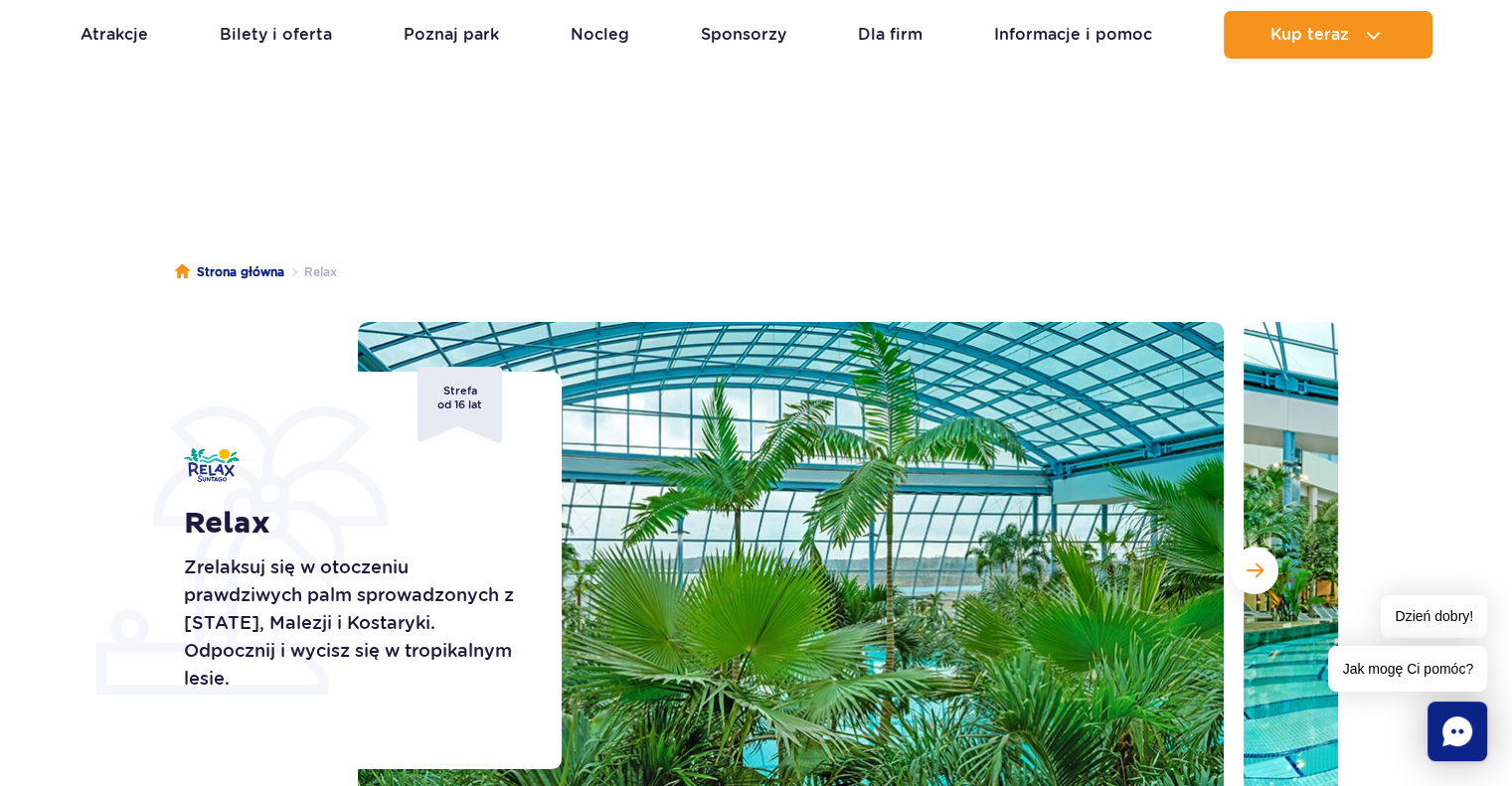 drag, startPoint x: 1082, startPoint y: 580, endPoint x: 1041, endPoint y: 8, distance: 573.46752 